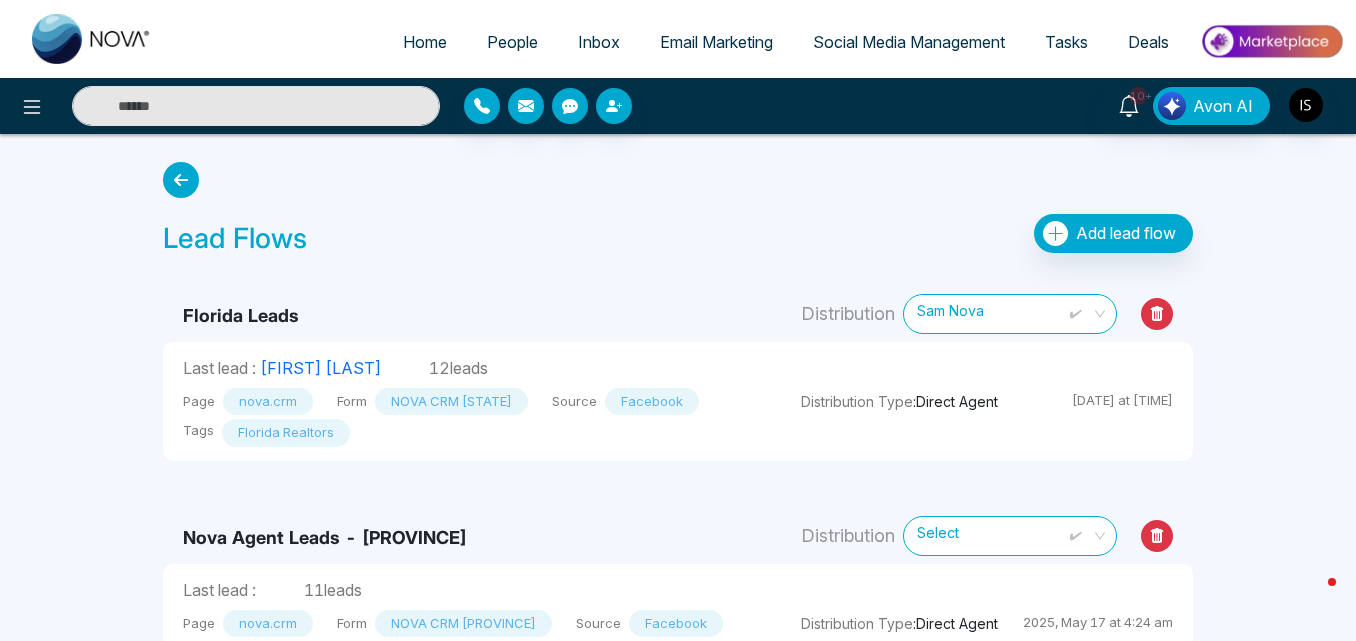scroll, scrollTop: 0, scrollLeft: 0, axis: both 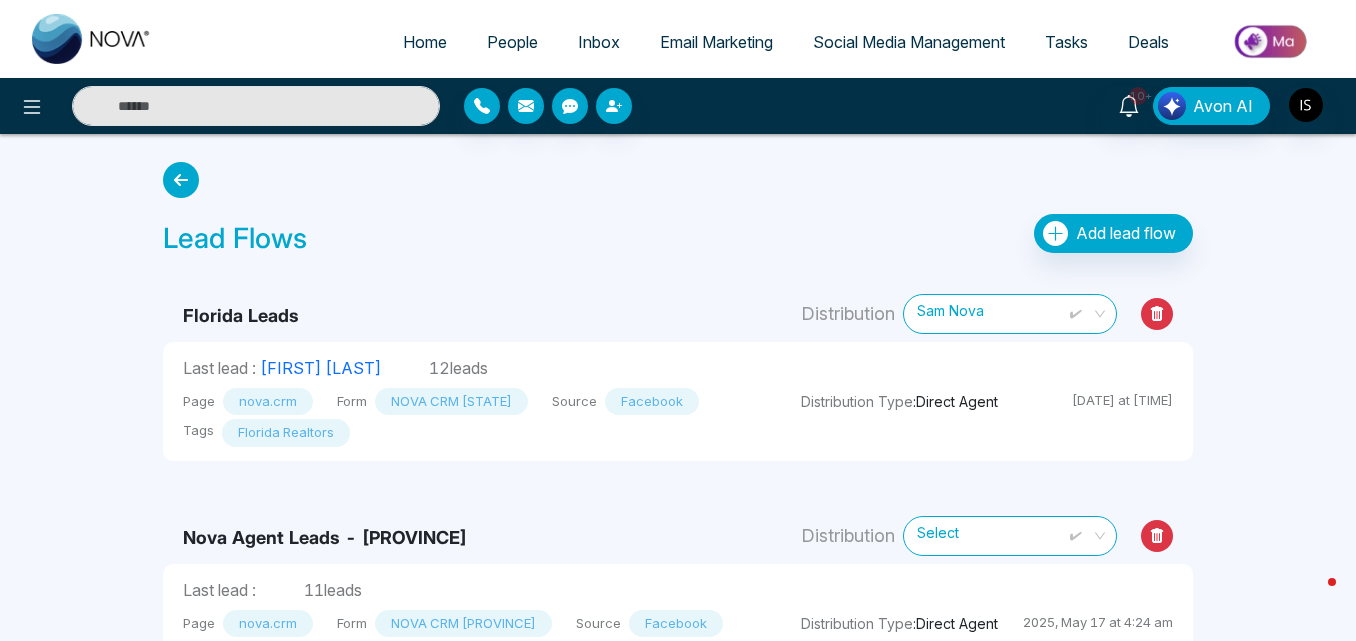 click on "Lead Flows   Add lead flow" at bounding box center (678, 209) 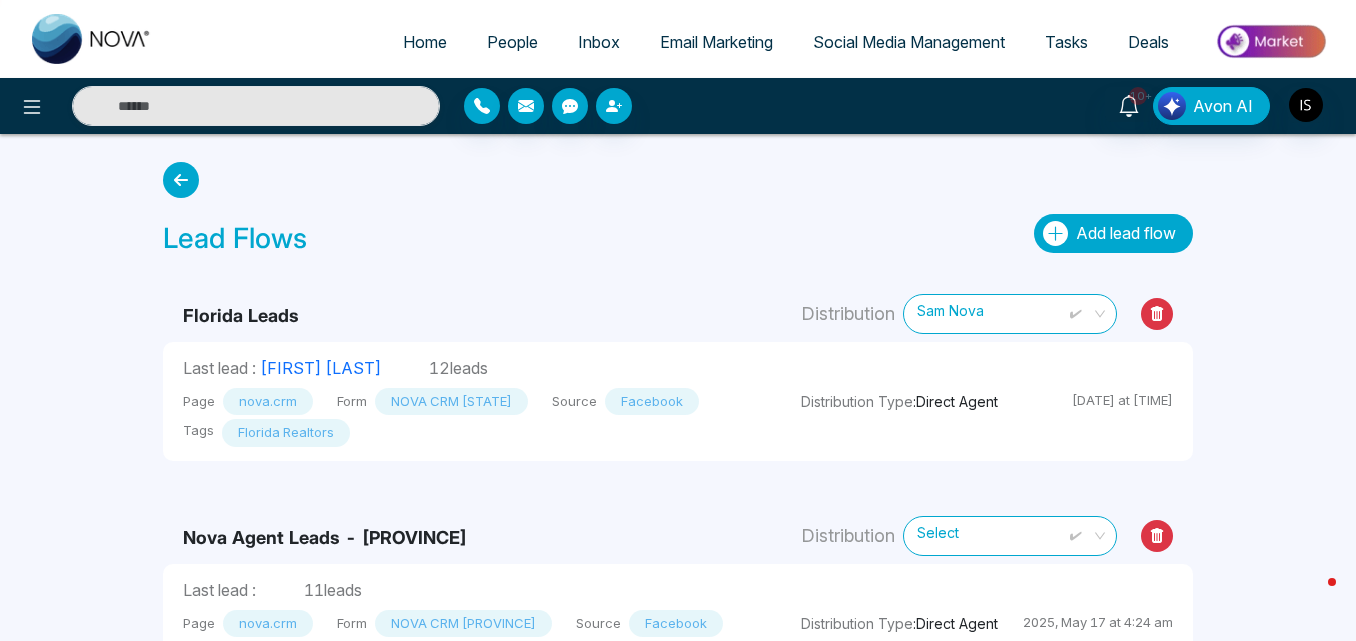 click on "Add lead flow" at bounding box center [1113, 233] 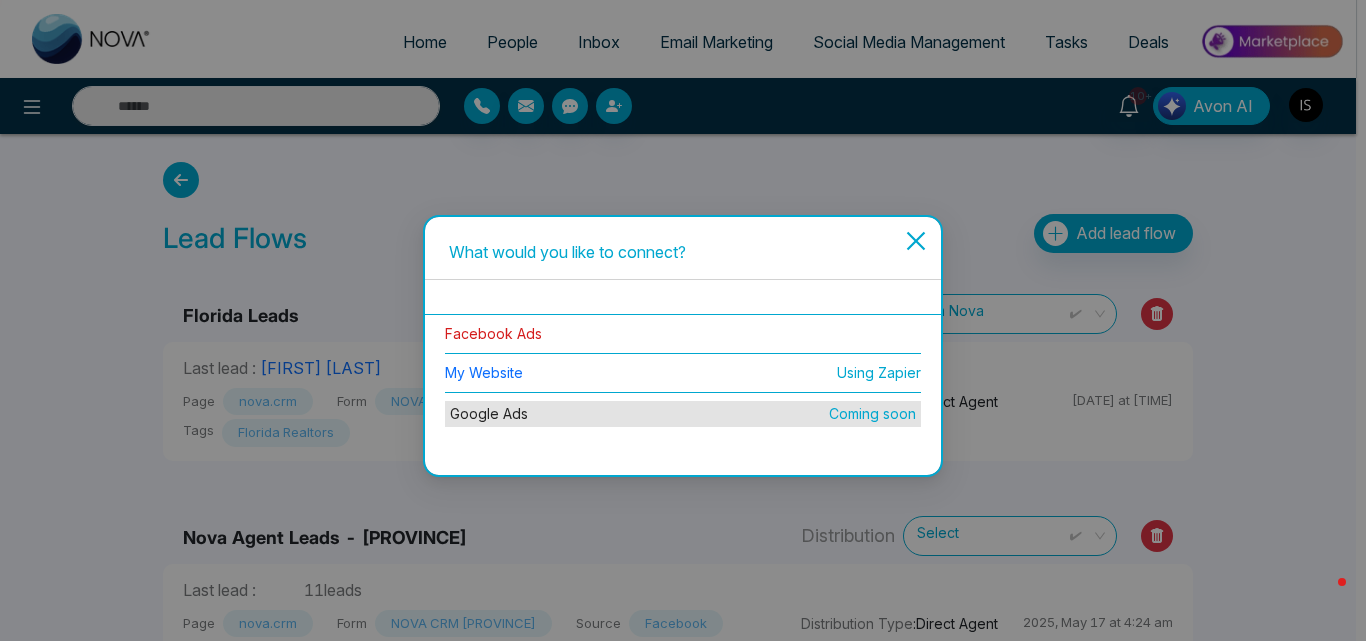 click on "Facebook Ads" at bounding box center [493, 333] 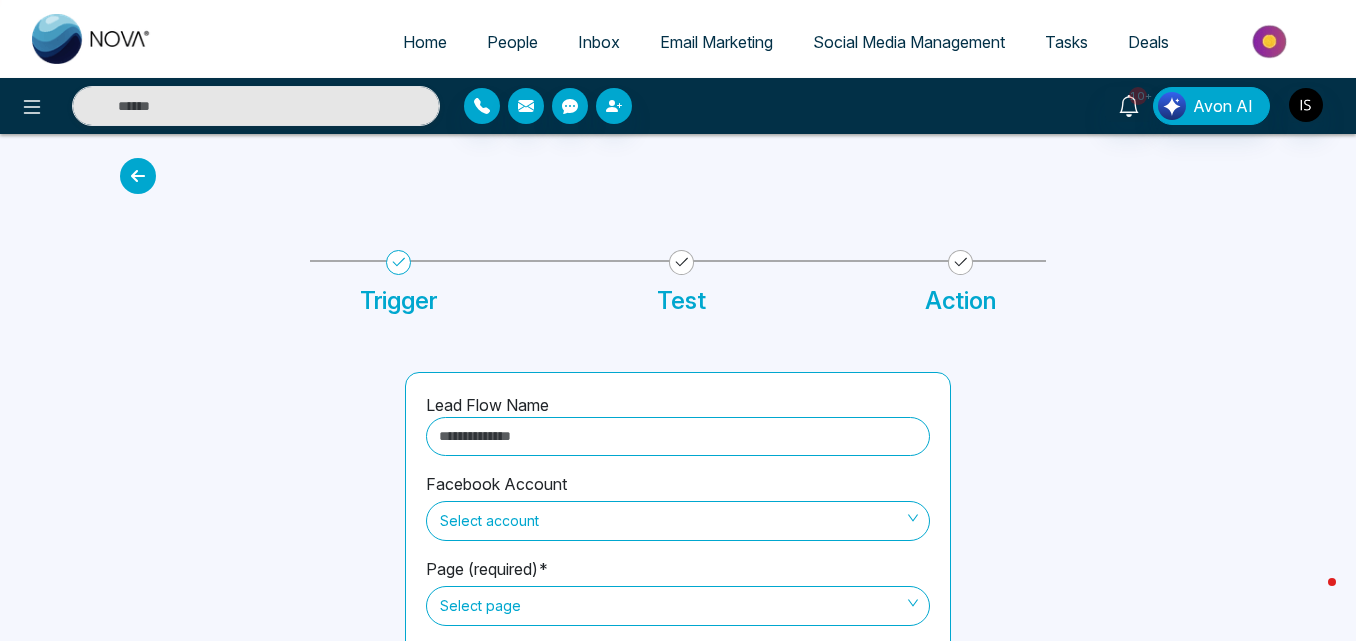 click at bounding box center [678, 436] 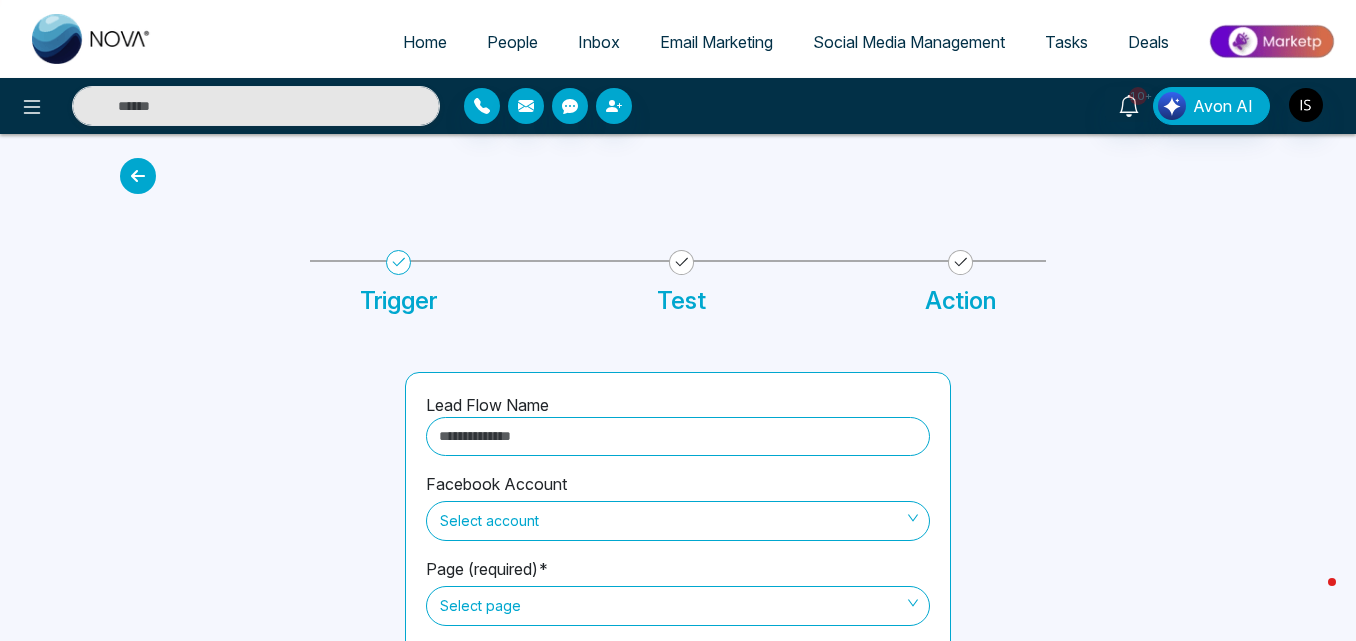 click at bounding box center [138, 176] 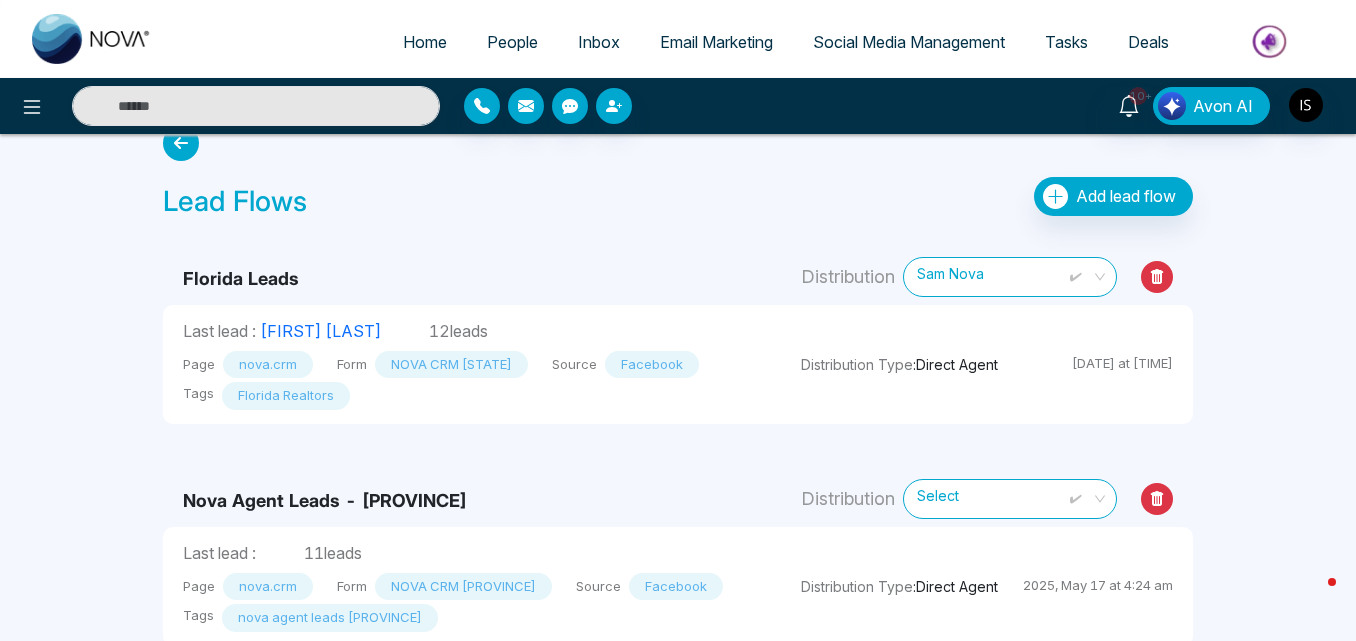 scroll, scrollTop: 39, scrollLeft: 0, axis: vertical 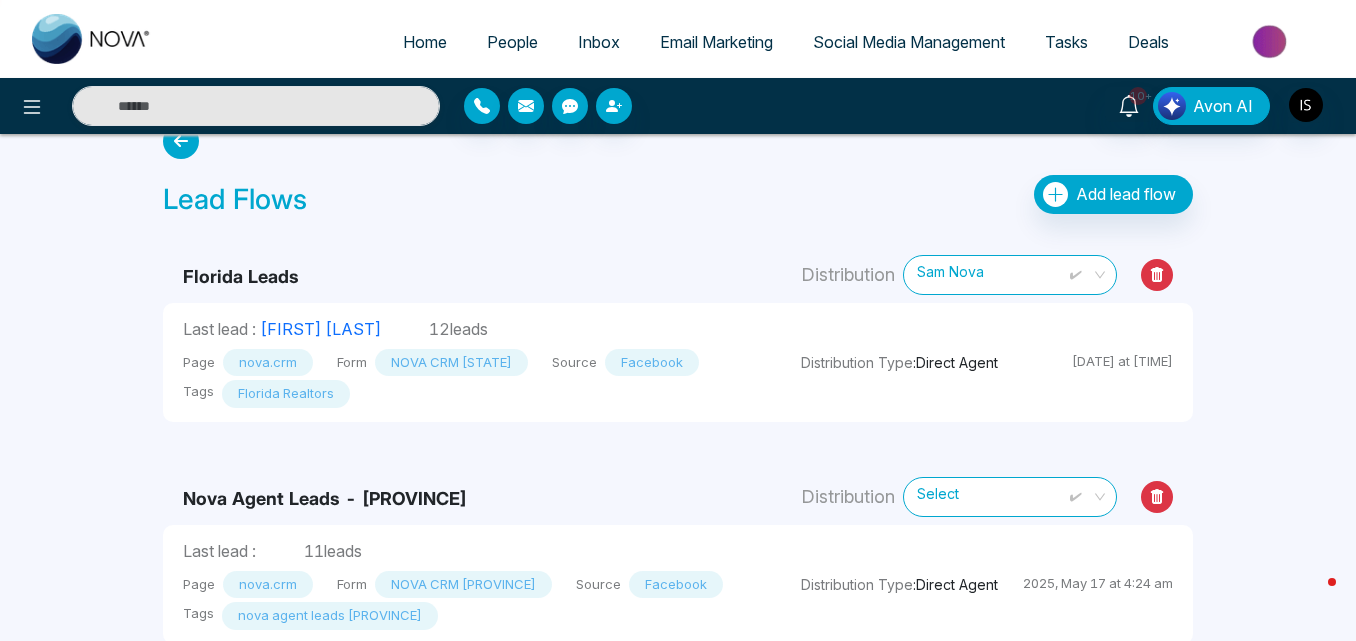 click on "Lead Flows   Add lead flow Florida Leads Distribution Sam Nova Last lead :    Michael Gebhard  12  leads Page   nova.crm Form   NOVA CRM Florida Source   Facebook Tags   Florida Realtors   Distribution Type  :  Direct Agent 2025, Aug 6 at 12:04 am Nova Agent Leads - Alberta Distribution Select Last lead :  11  leads Page   nova.crm Form   NOVA CRM British Columbia Source   Facebook Tags   nova agent leads BC   Distribution Type  :  Direct Agent 2025, May 17 at 4:24 am Nova Agent Leads Distribution Select Last lead :  94  leads Page   Real Estate CRM  Form   NOVACRM - Ontario Source   Facebook Tags   nova agent lead   Distribution Type  :  Direct Agent 2025, May 17 at 4:18 am NOVA Leadflow 1 Distribution Select Last lead :  45  leads Page   Real Estate CRM  Form   NOVCRM - Alberta-New Source   Facebook Tags   Nova lead   Distribution Type  :  Direct Agent 2025, May 13 at 4:06 am NOVA Leads Distribution Select Last lead :  91  leads Page   Real Estate CRM  Form   NOVACRM - Ontario Source   Facebook Tags      :" at bounding box center (678, 712) 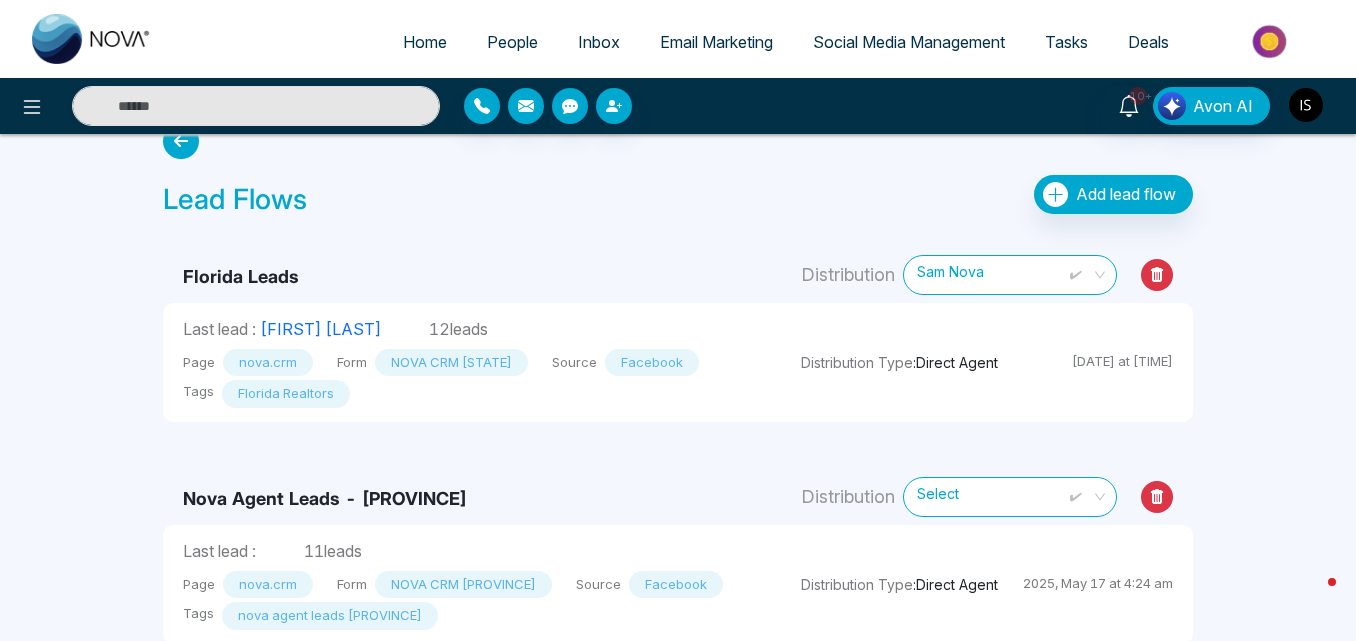 click at bounding box center [1306, 105] 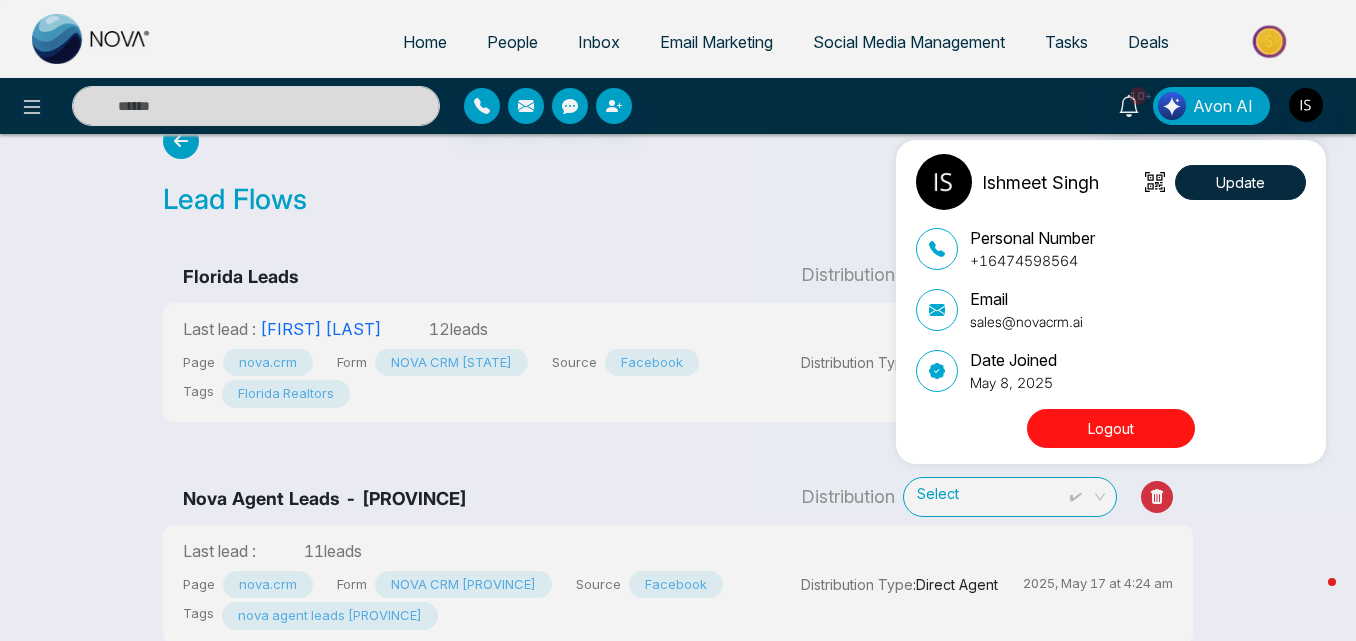 click on "Logout" at bounding box center [1111, 428] 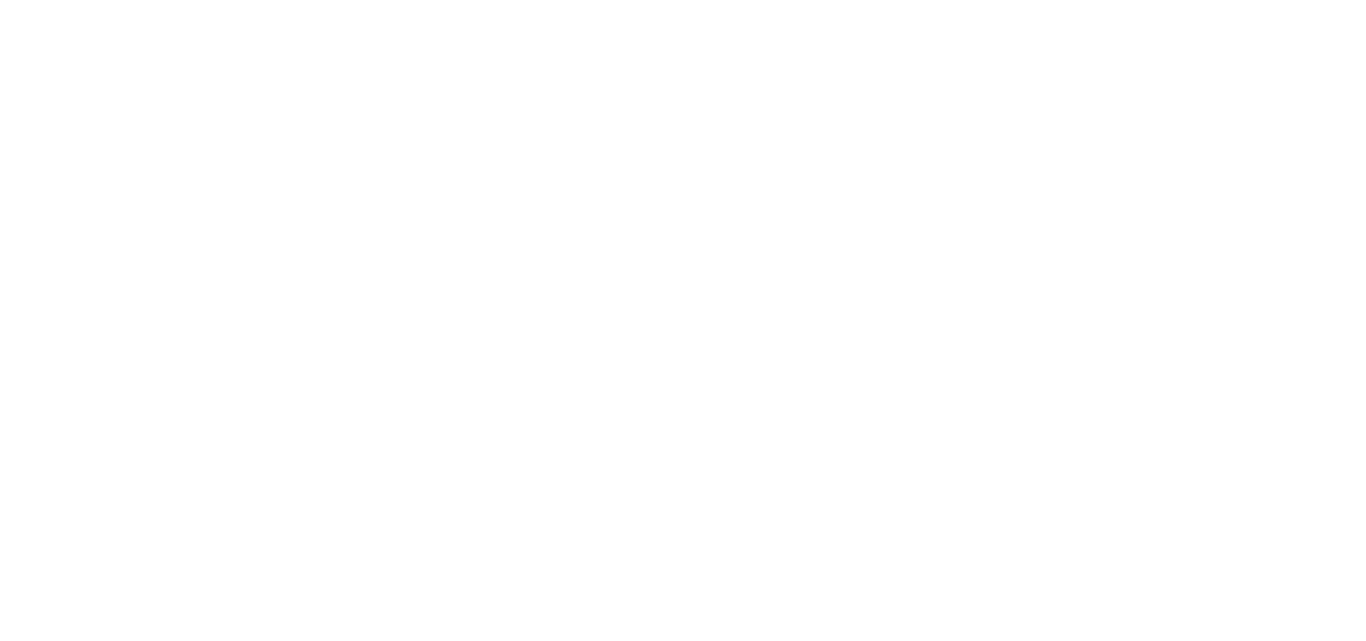 scroll, scrollTop: 0, scrollLeft: 0, axis: both 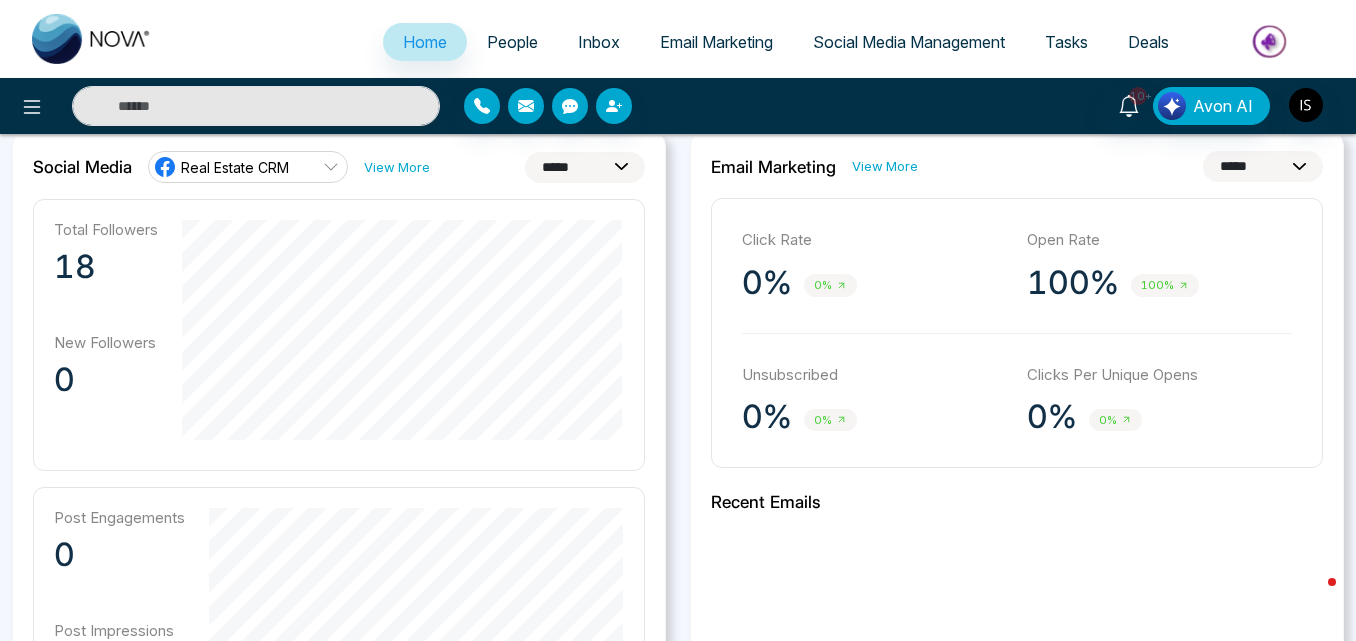 click on "Real Estate CRM" at bounding box center [248, 167] 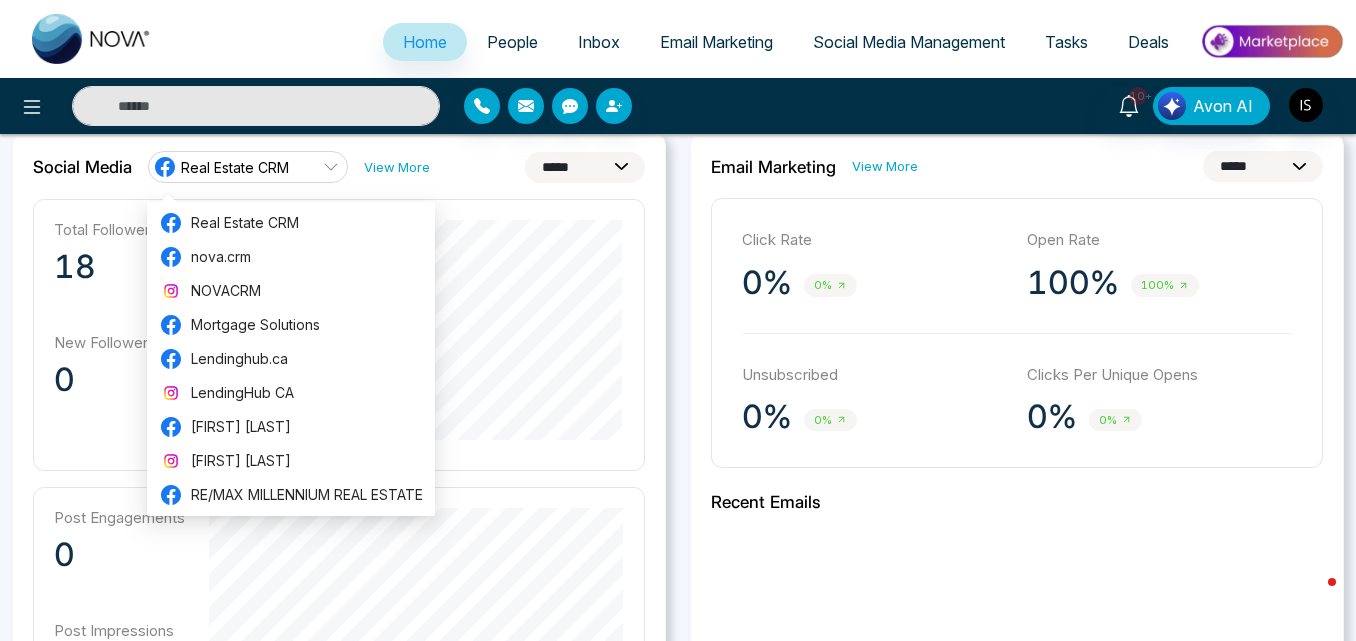click on "**********" at bounding box center (1017, 599) 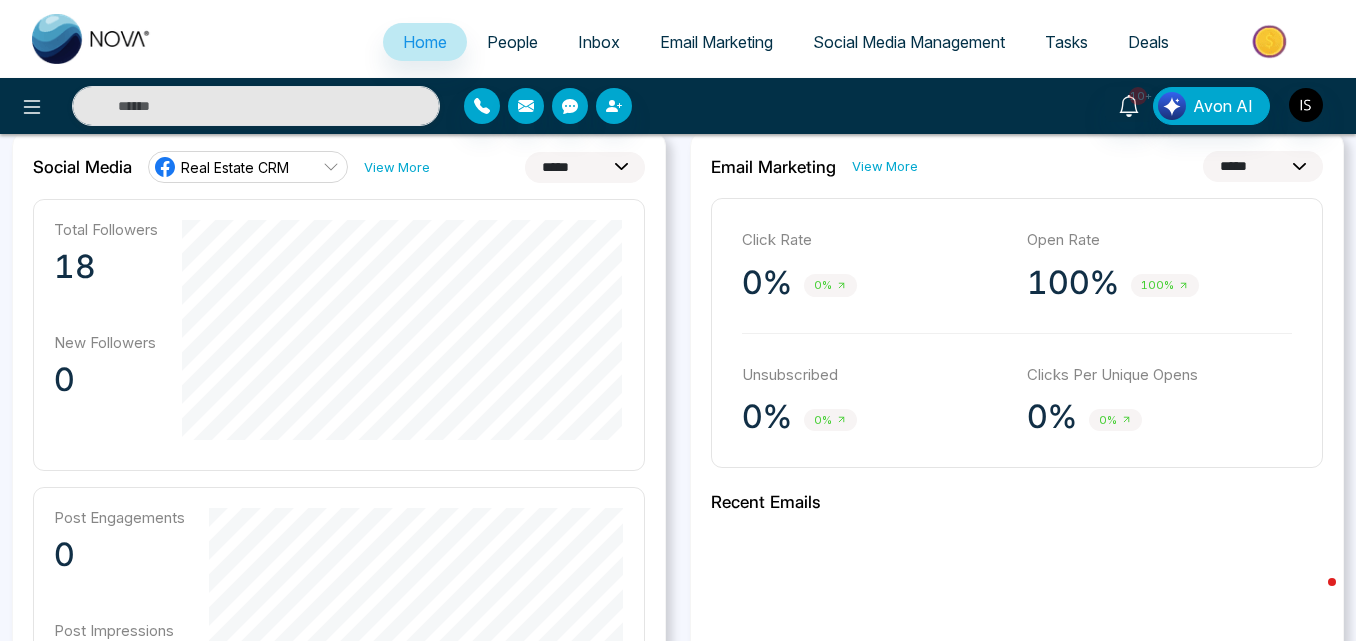 click on "10+ Avon AI" at bounding box center (678, 106) 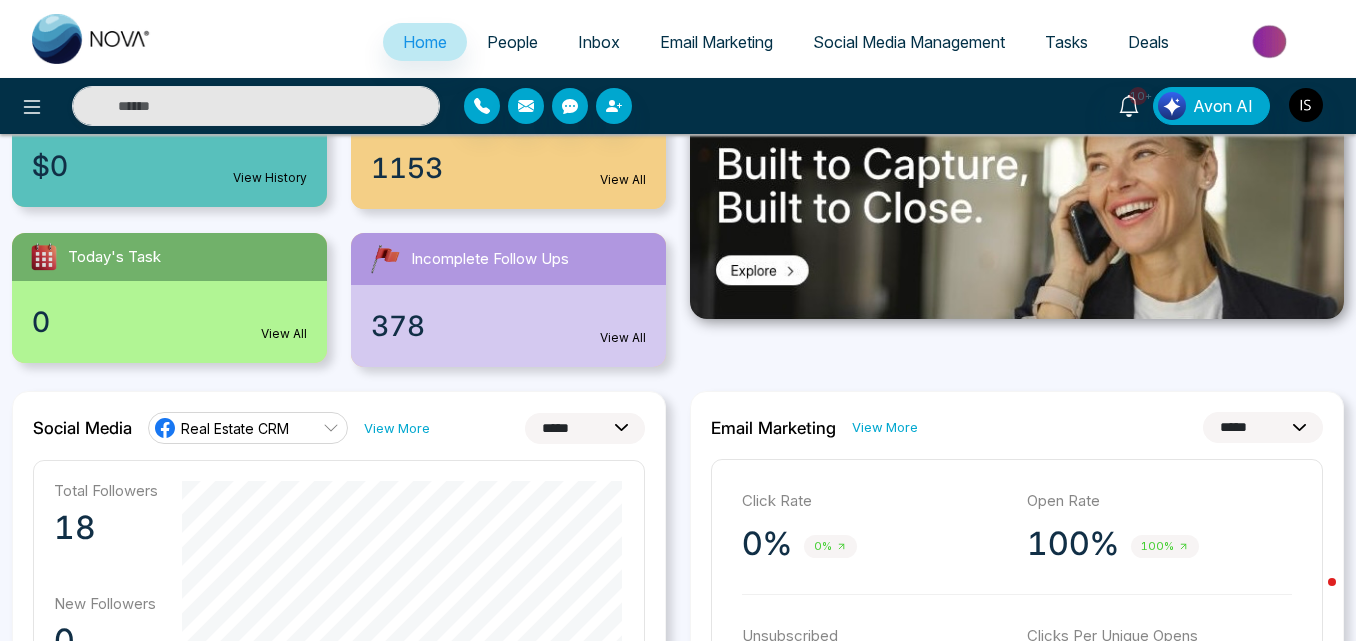 scroll, scrollTop: 0, scrollLeft: 0, axis: both 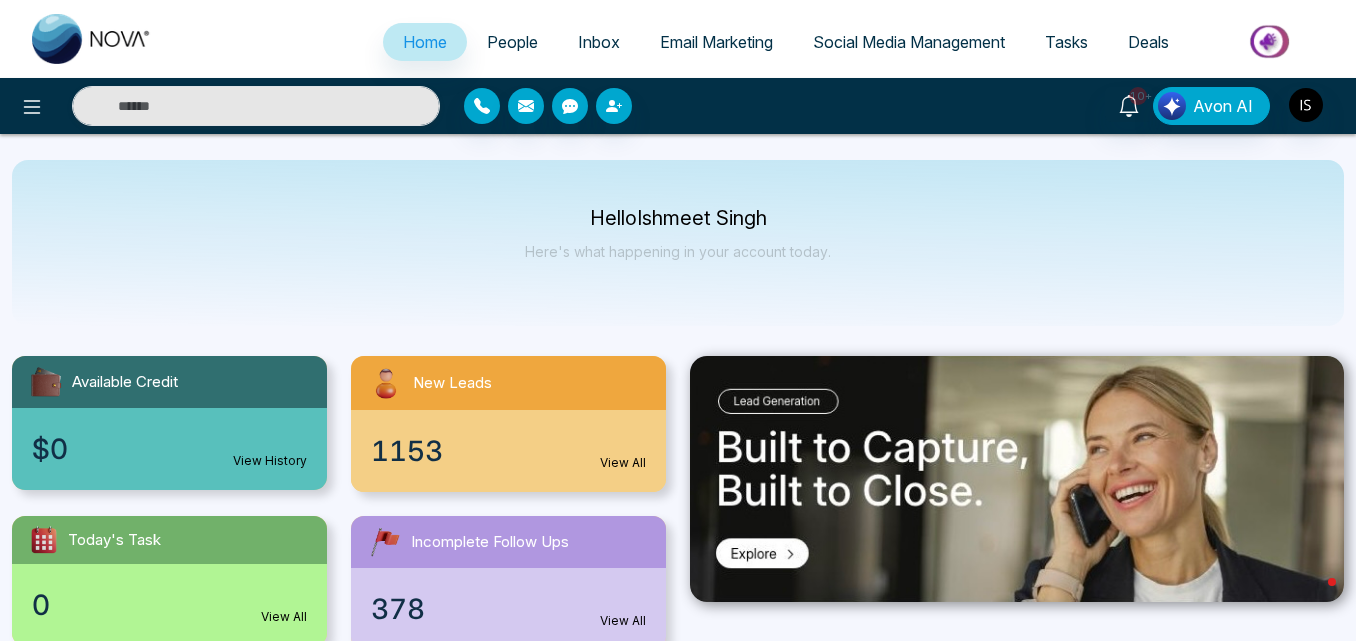 drag, startPoint x: 912, startPoint y: 38, endPoint x: 856, endPoint y: 57, distance: 59.135437 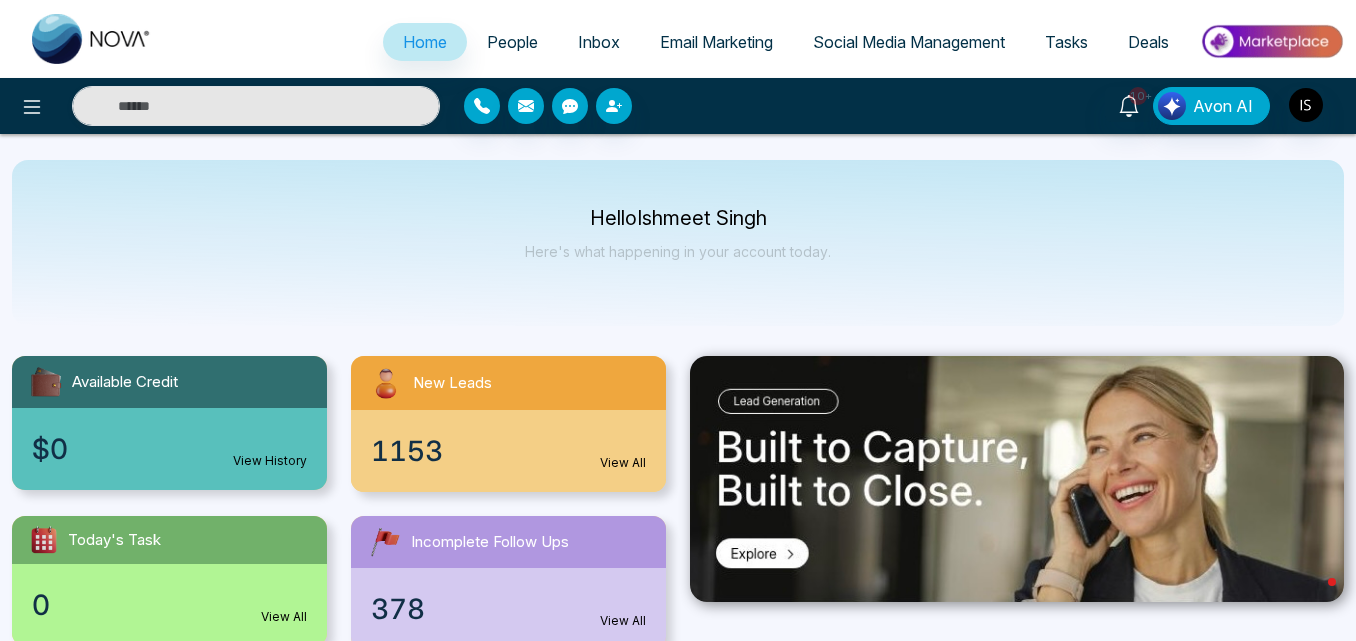 click on "Social Media Management" at bounding box center (909, 42) 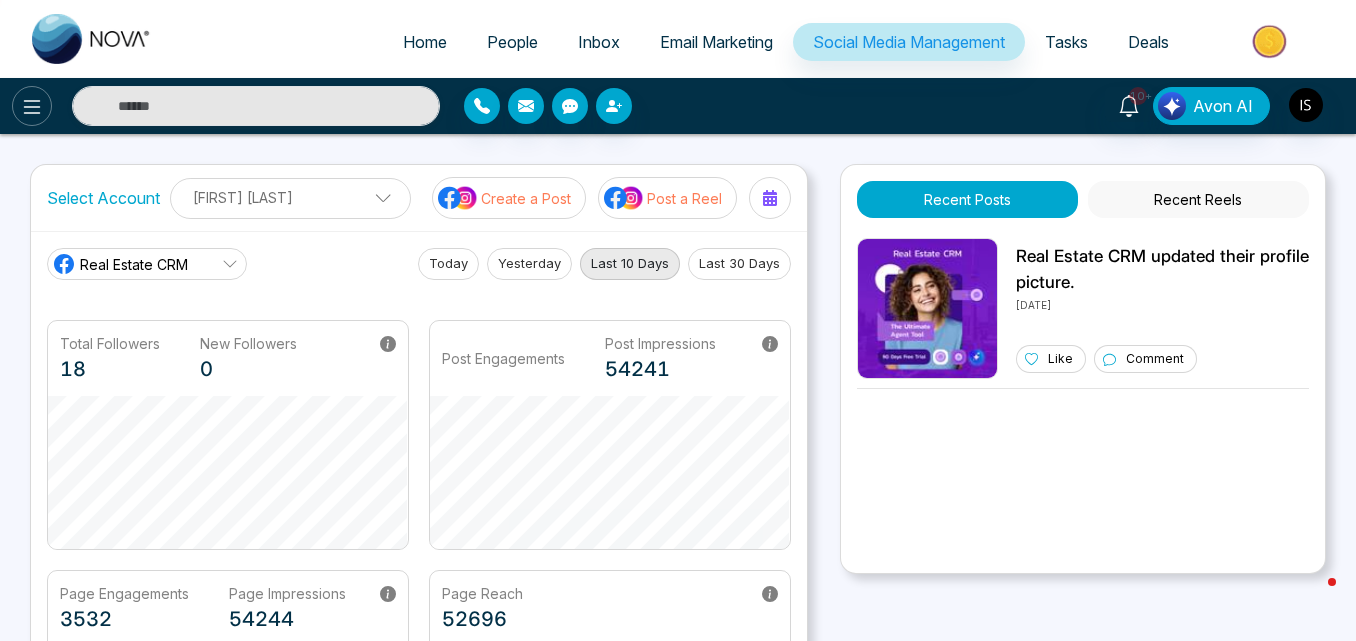 click 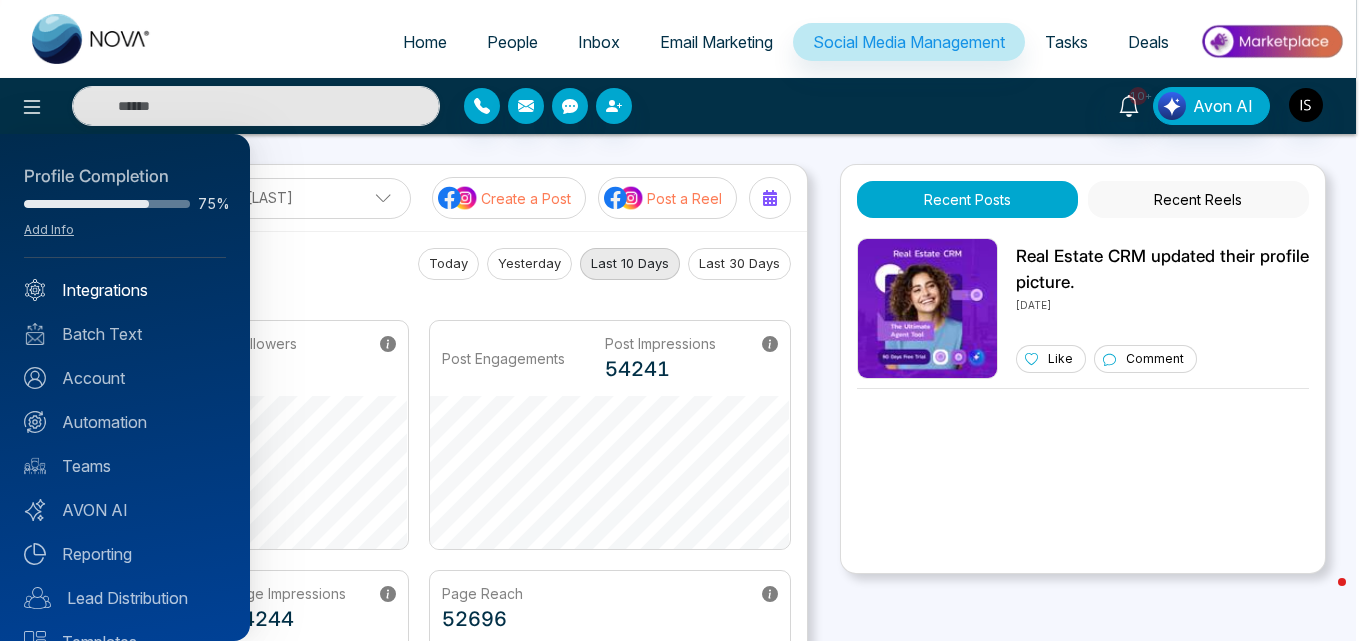 click on "Integrations" at bounding box center [125, 290] 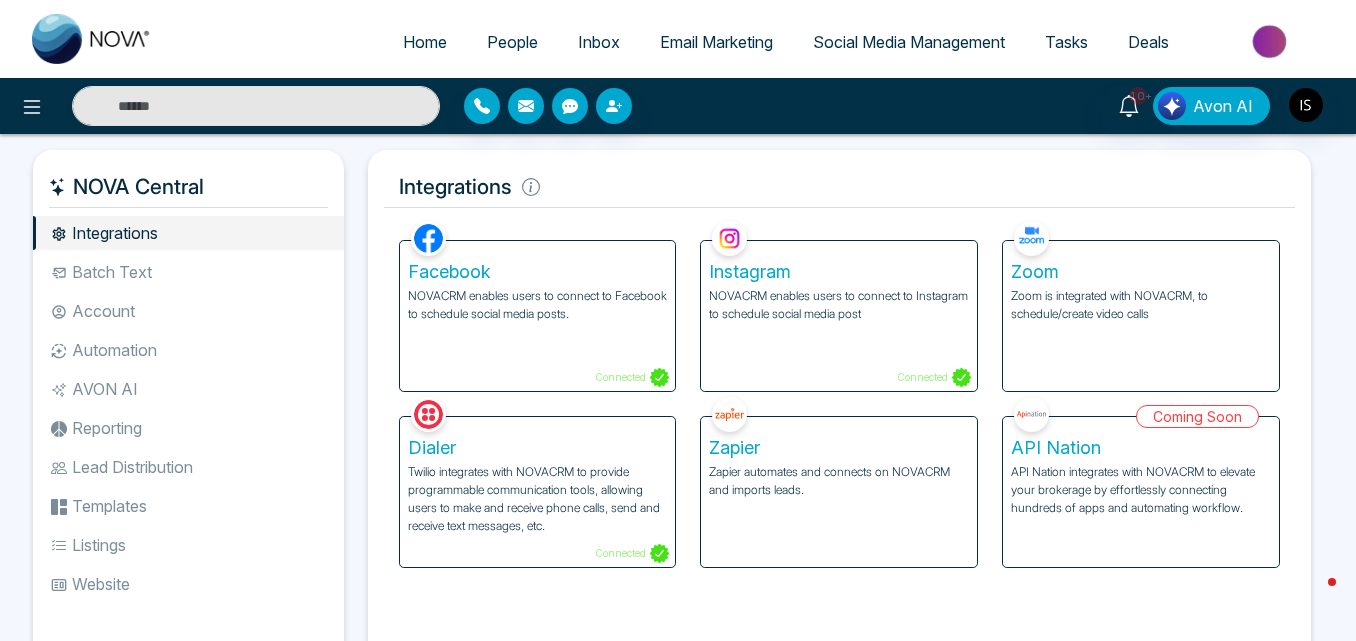 click on "NOVACRM enables users to connect to Facebook to schedule social media  posts." at bounding box center (538, 305) 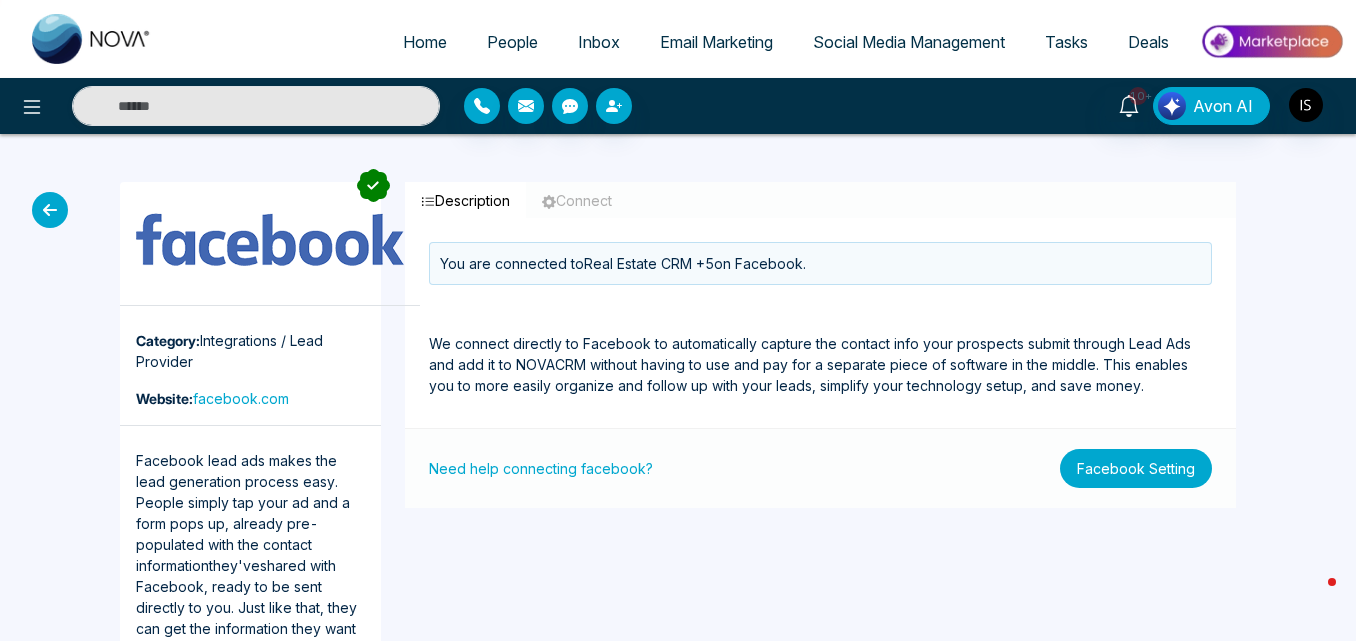 click on "Facebook Setting" at bounding box center (1136, 468) 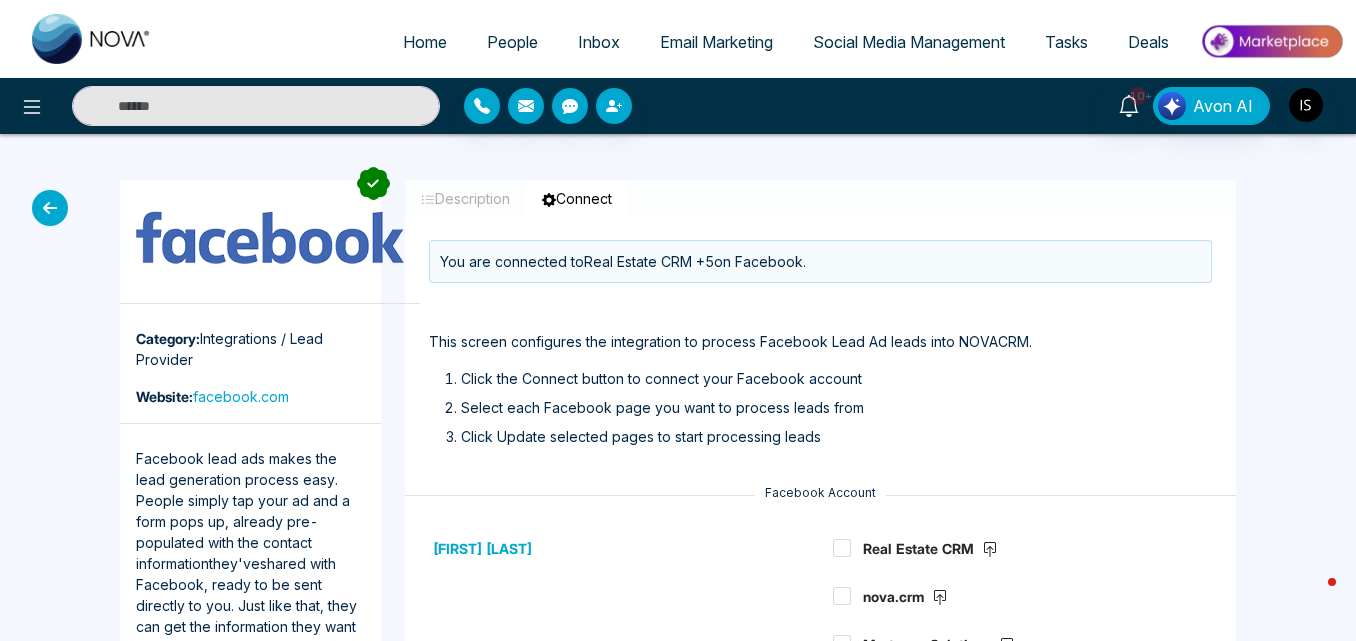 scroll, scrollTop: 0, scrollLeft: 0, axis: both 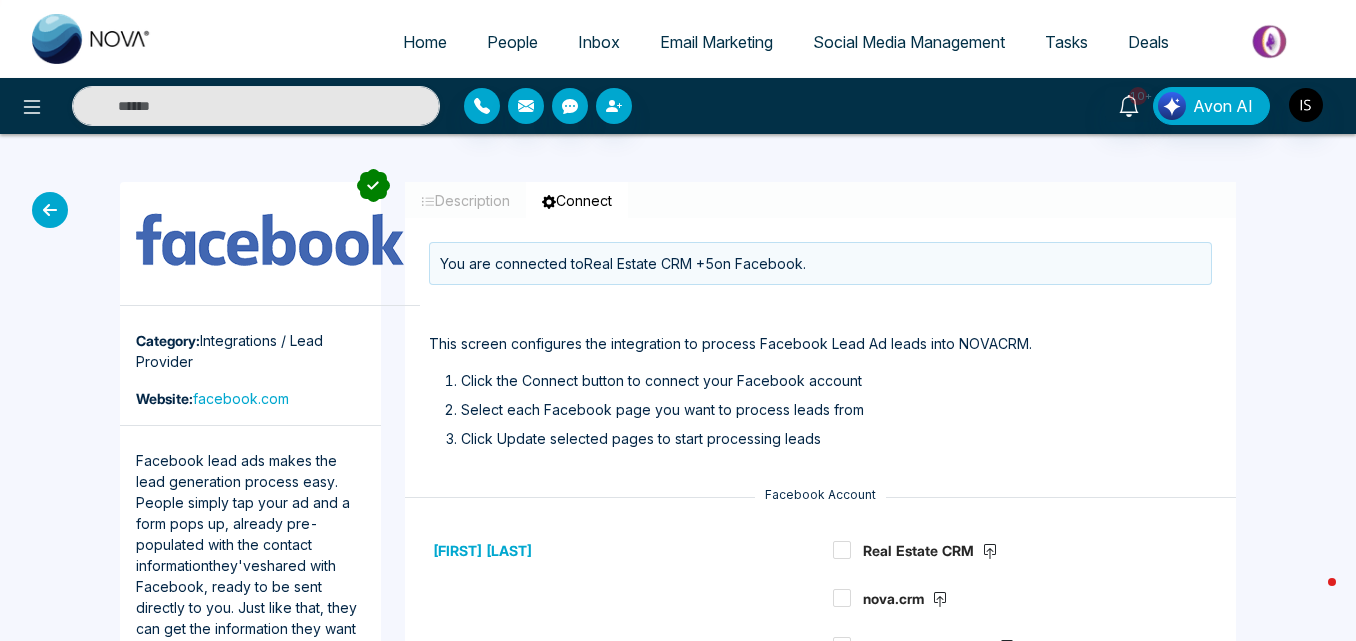 click on "Home" at bounding box center [425, 42] 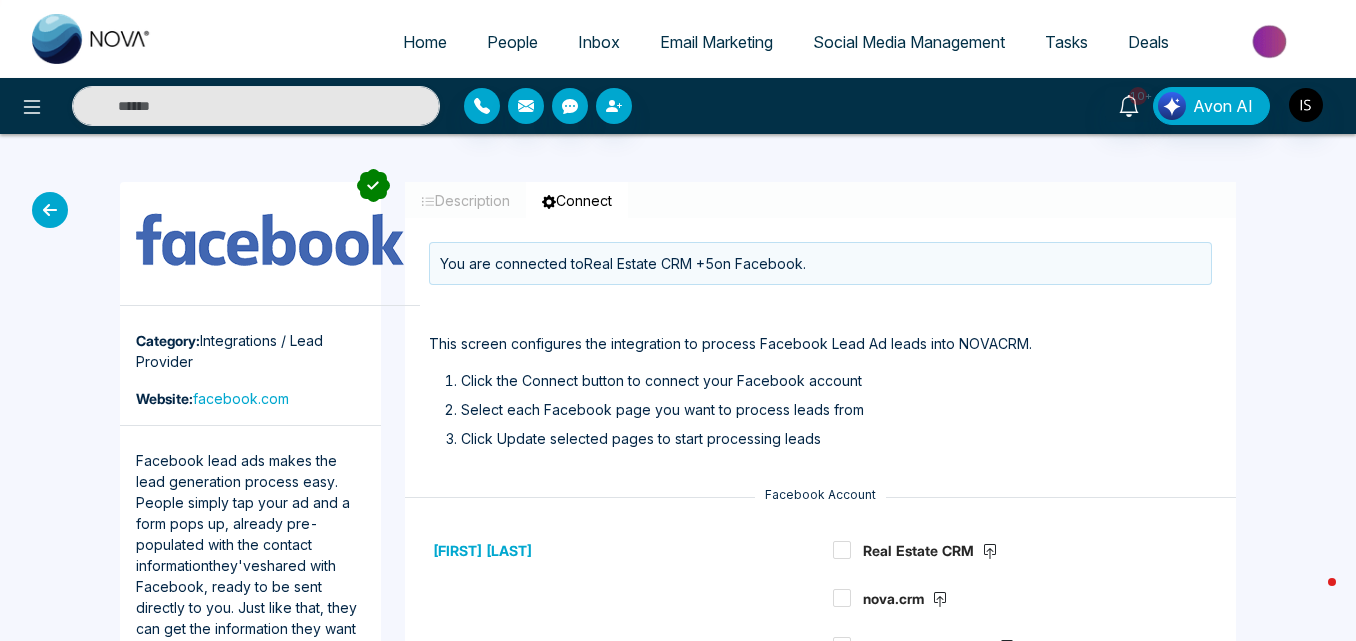 select on "*" 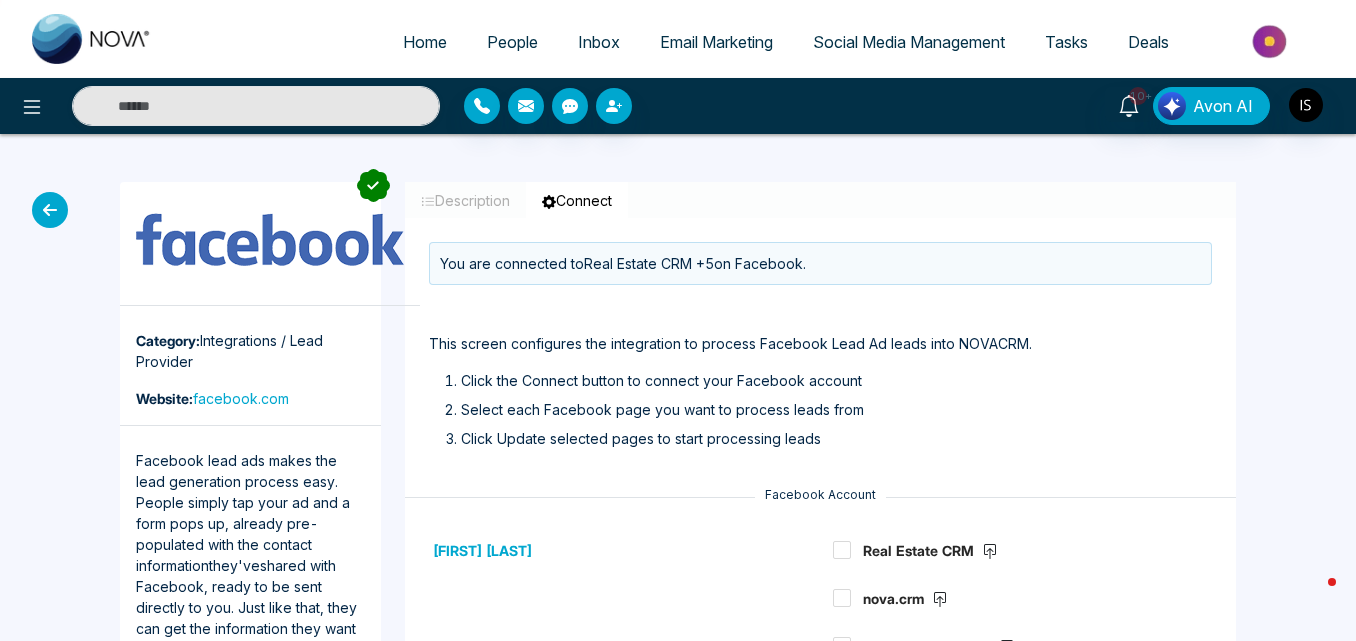 select on "*" 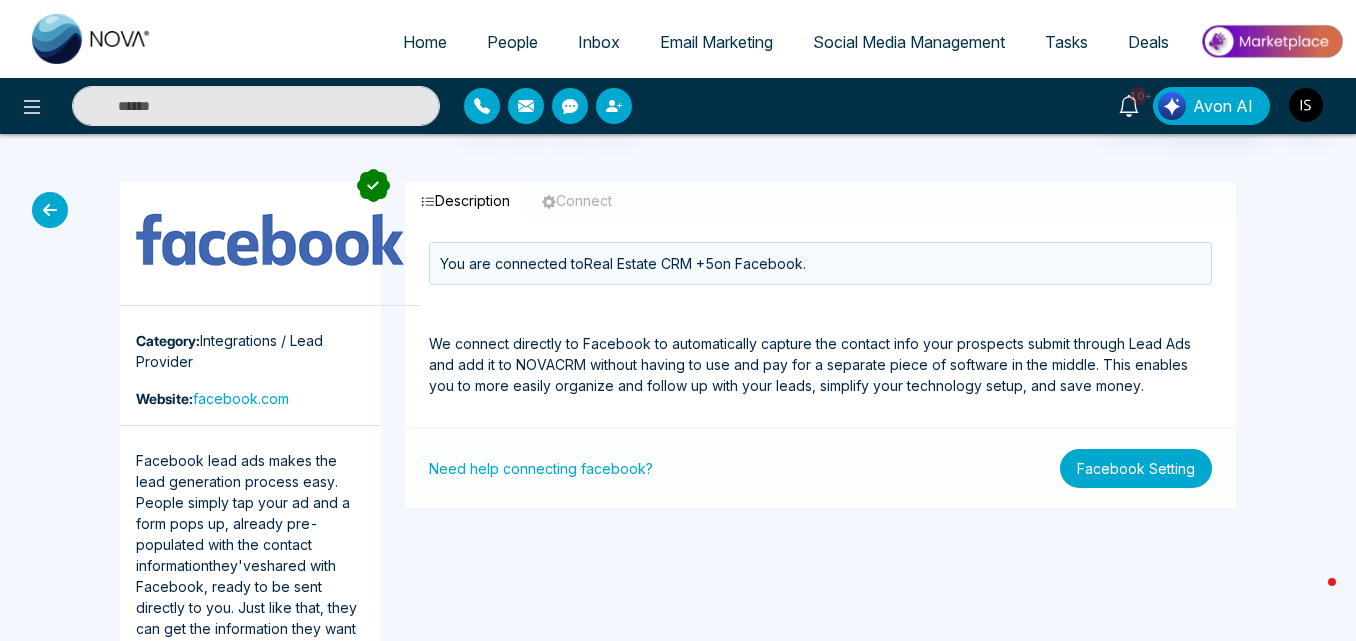 click on "Facebook Setting" at bounding box center [1136, 468] 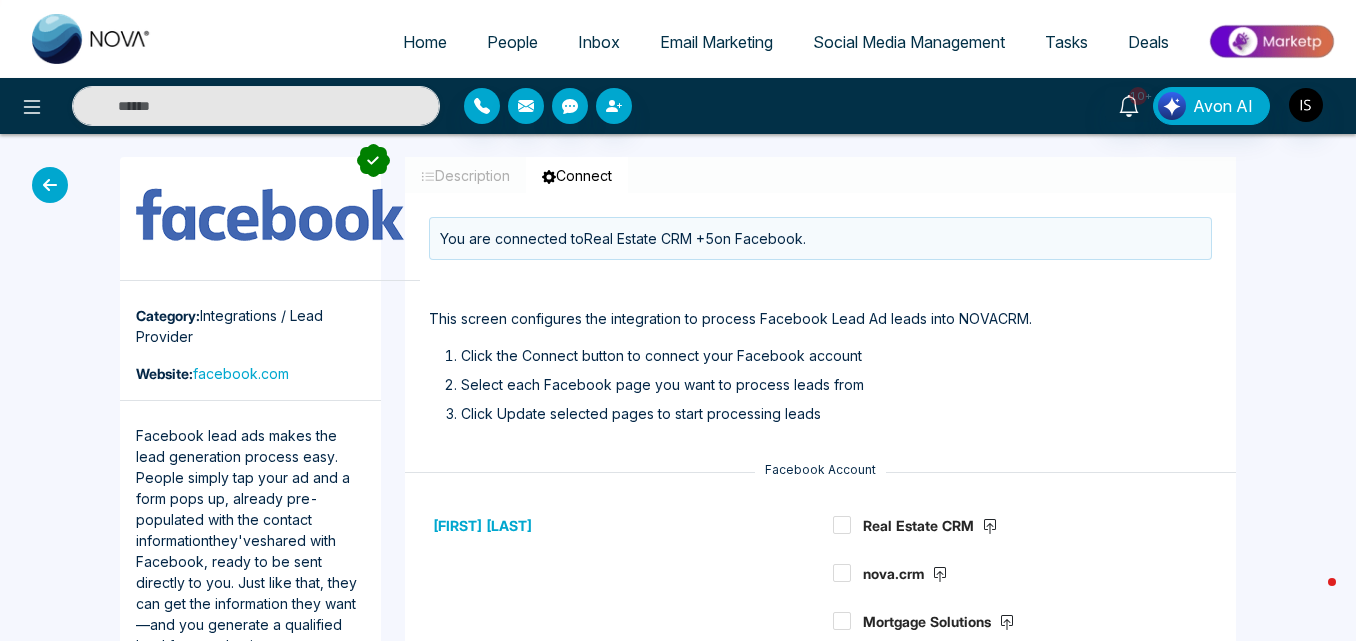 scroll, scrollTop: 0, scrollLeft: 0, axis: both 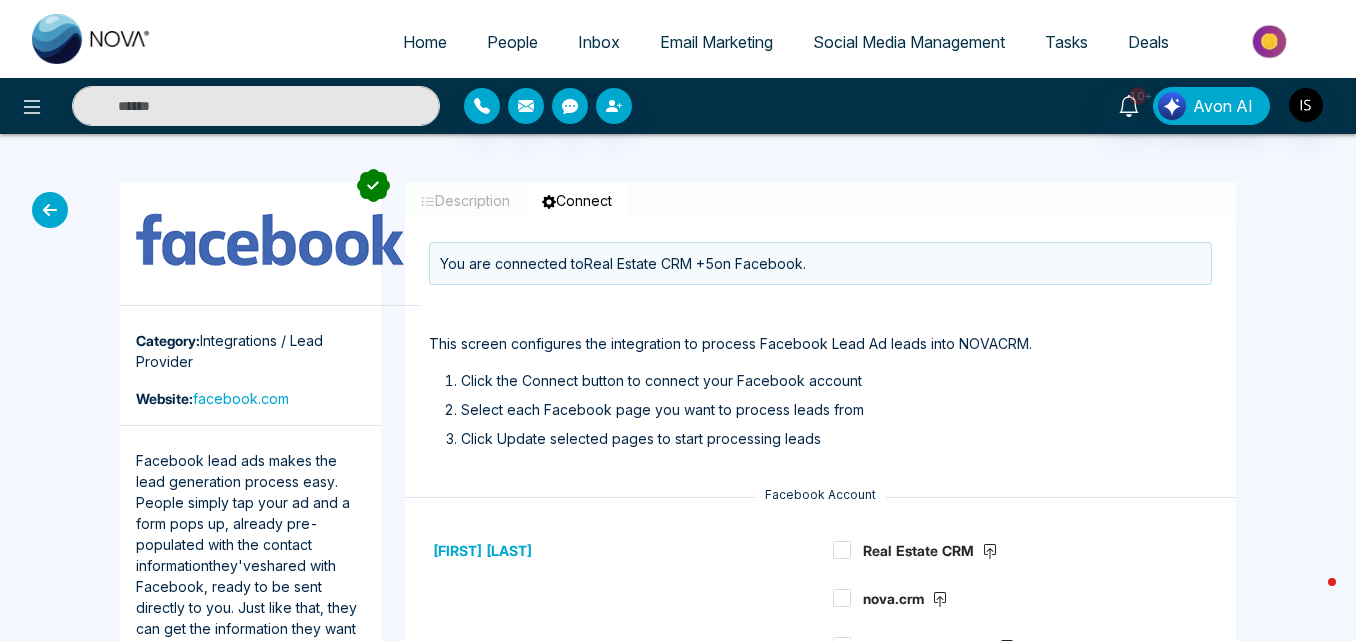 click on "Home" at bounding box center (425, 42) 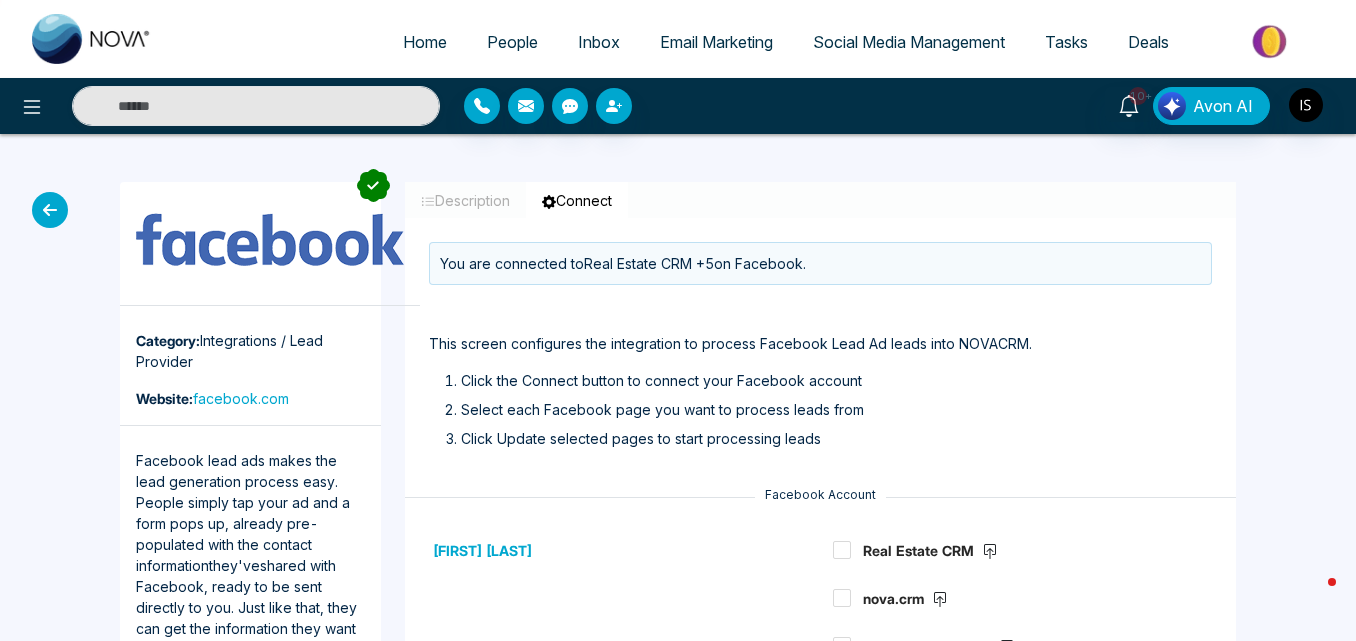 select on "*" 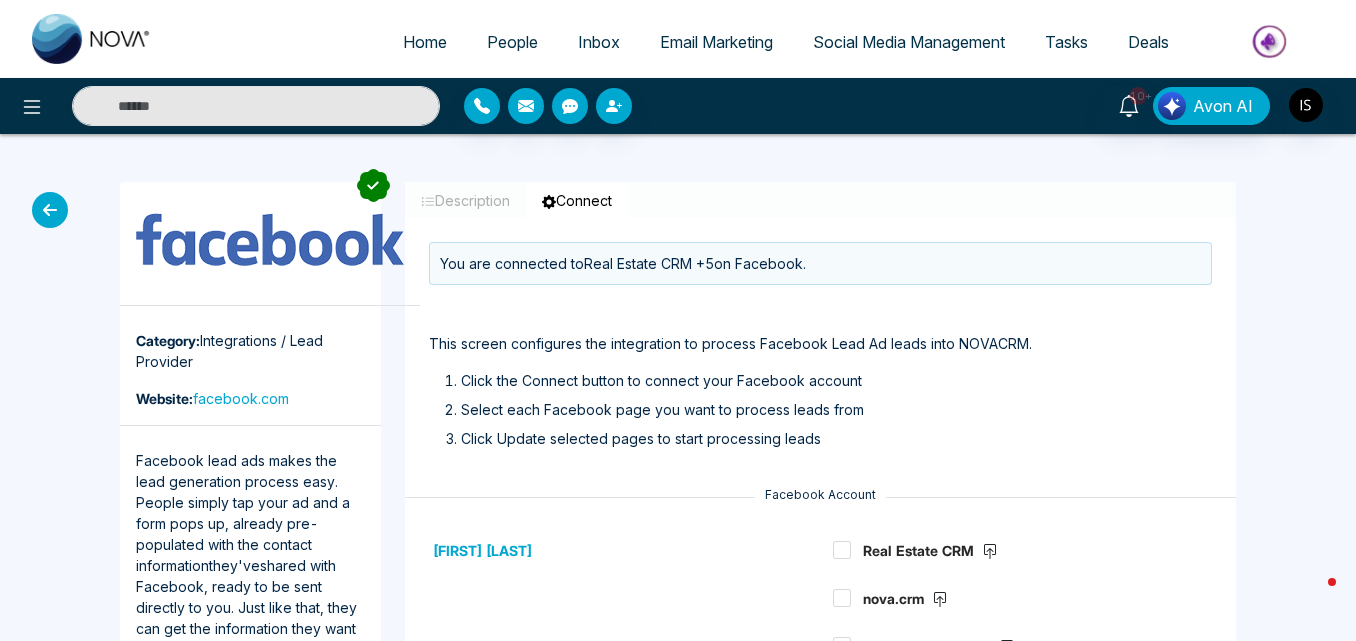 select on "*" 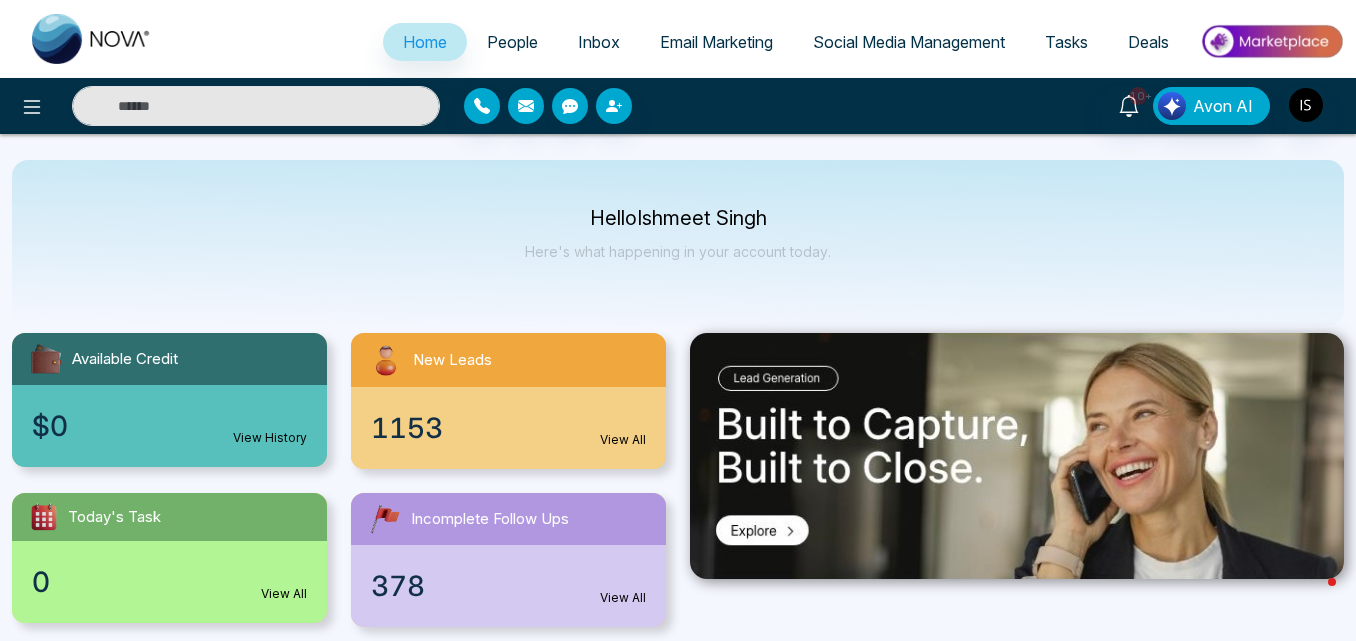 scroll, scrollTop: 0, scrollLeft: 0, axis: both 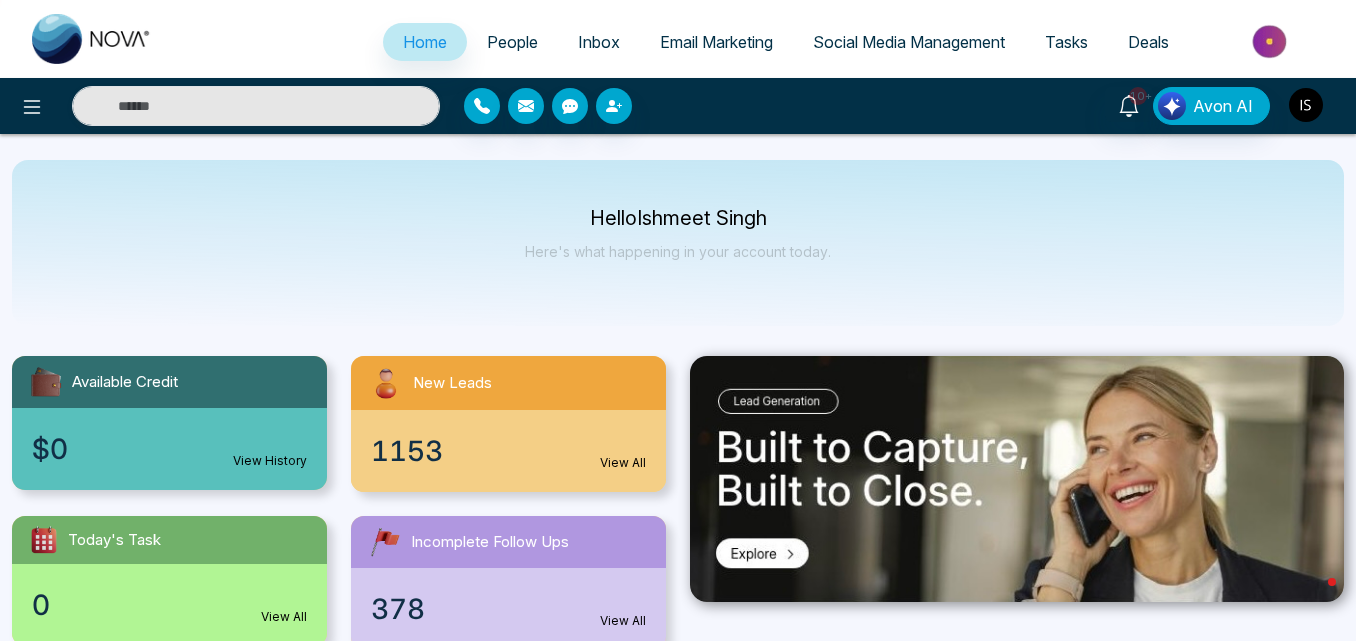 click at bounding box center (1306, 105) 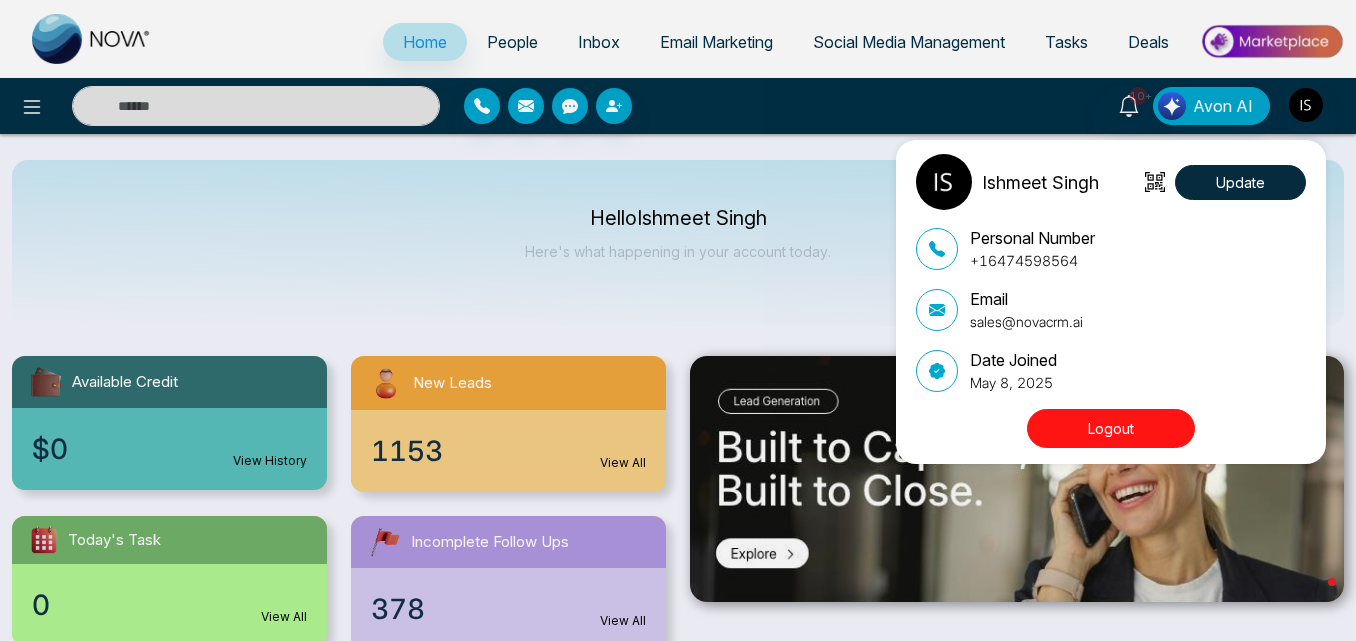click on "Logout" at bounding box center [1111, 428] 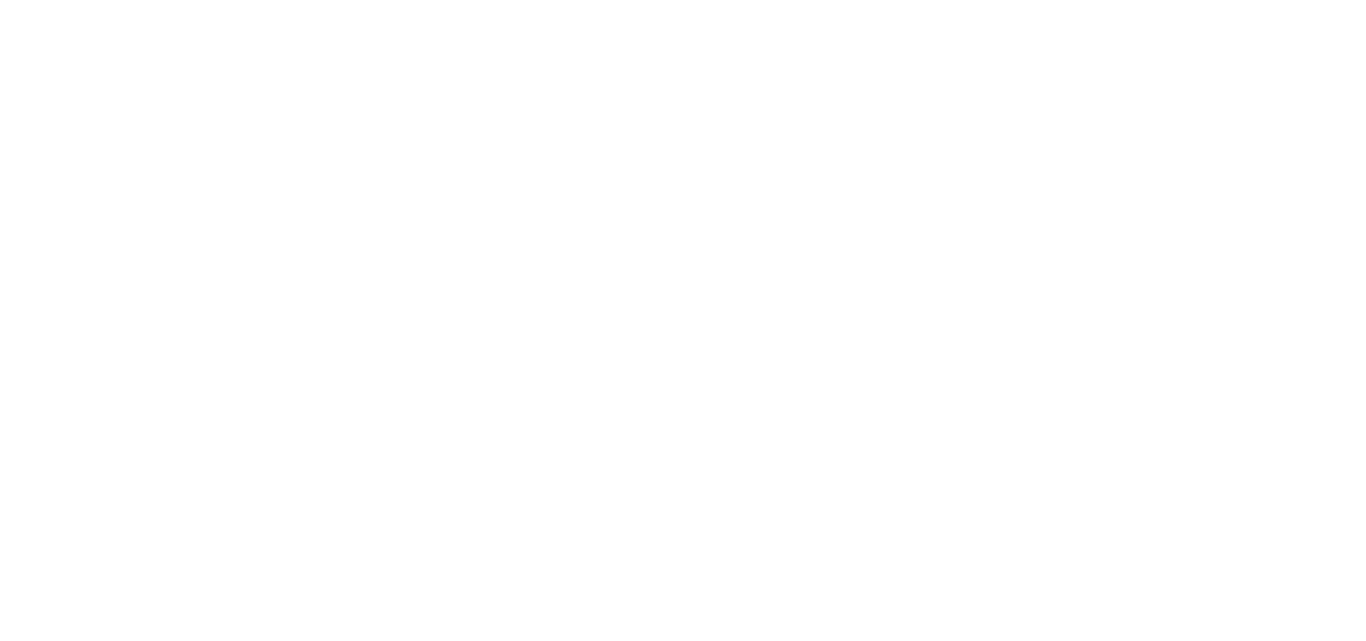 scroll, scrollTop: 0, scrollLeft: 0, axis: both 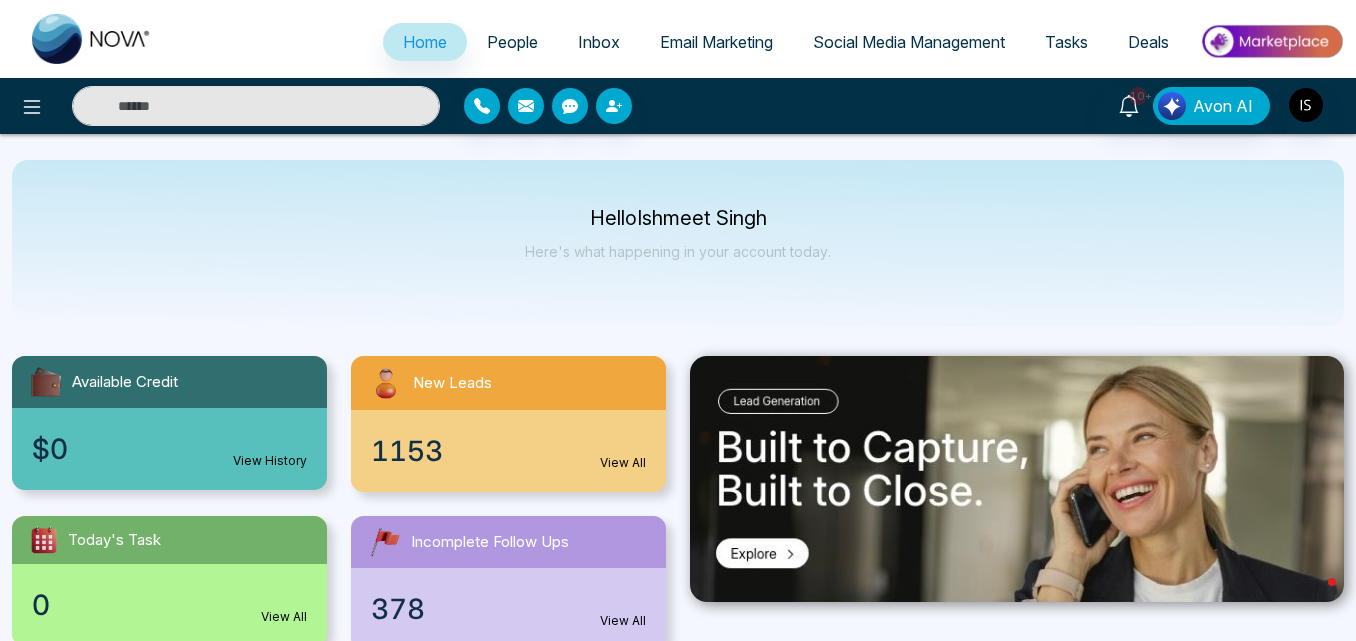 click on "People" at bounding box center (512, 42) 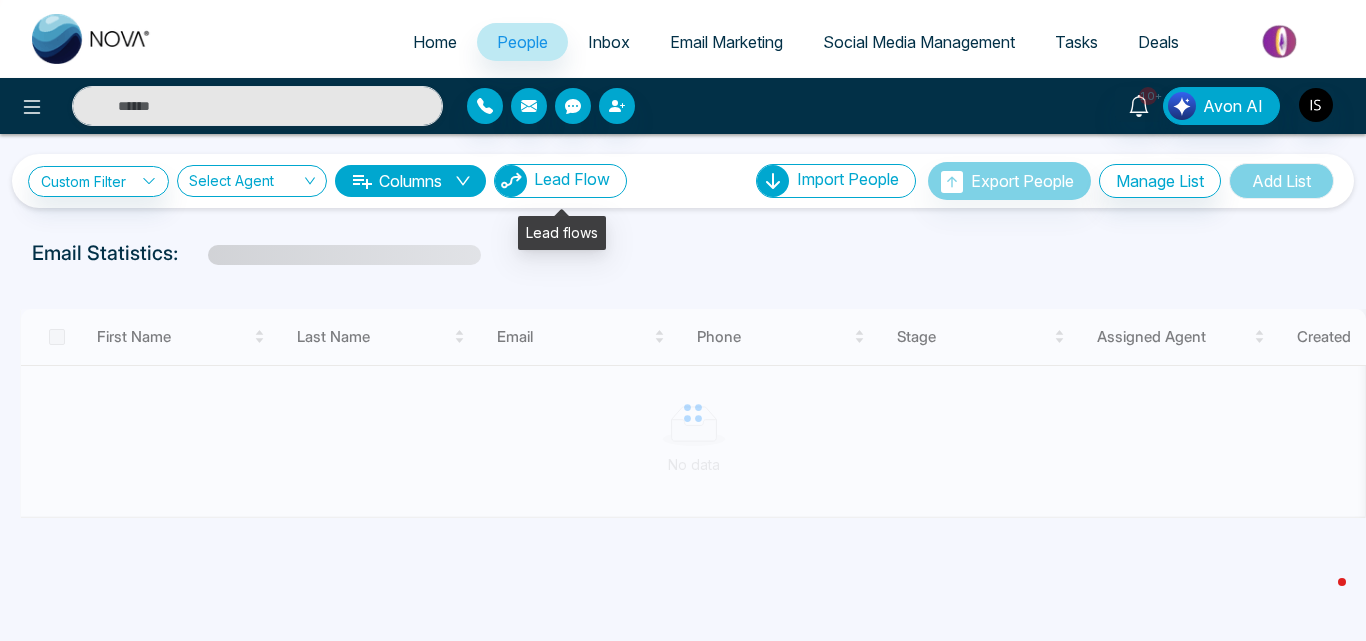 click on "Lead Flow" at bounding box center [572, 179] 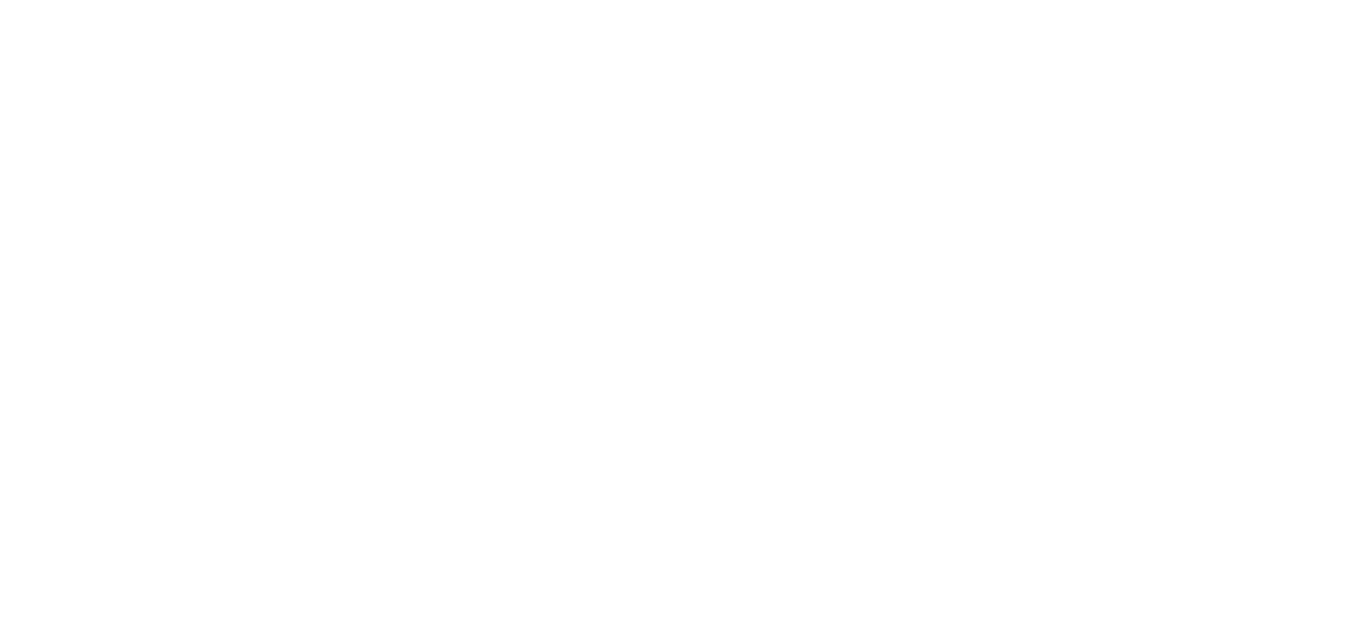 scroll, scrollTop: 0, scrollLeft: 0, axis: both 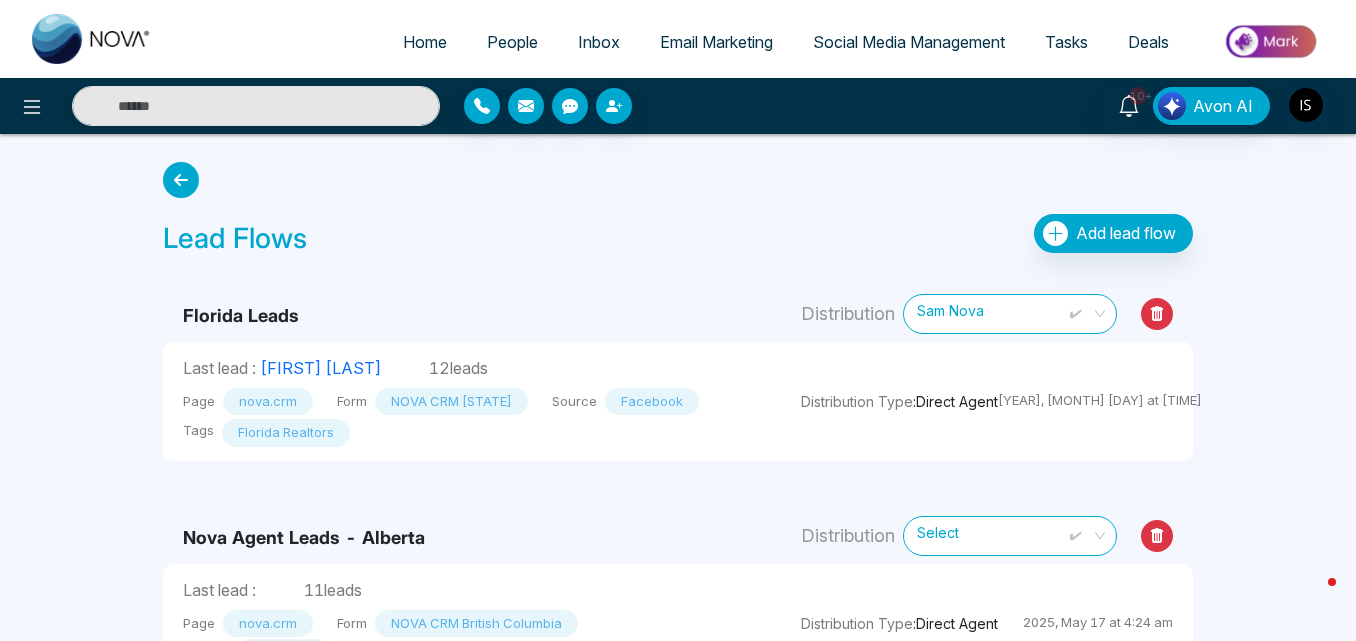 click on "Home People Inbox Email Marketing Social Media Management Tasks Deals 10+ Avon AI Lead Flows   Add lead flow Florida Leads Distribution Sam Nova Last lead :    Michael Gebhard  12  leads Page   nova.crm Form   NOVA CRM Florida Source   Facebook Tags   Florida Realtors   Distribution Type  :  Direct Agent 2025, Aug 6 at 12:04 am Nova Agent Leads - Alberta Distribution Select Last lead :  11  leads Page   nova.crm Form   NOVA CRM British Columbia Source   Facebook Tags   nova agent leads BC   Distribution Type  :  Direct Agent 2025, May 17 at 4:24 am Nova Agent Leads Distribution Select Last lead :  94  leads Page   Real Estate CRM  Form   NOVACRM - Ontario Source   Facebook Tags   nova agent lead   Distribution Type  :  Direct Agent 2025, May 17 at 4:18 am NOVA Leadflow 1 Distribution Select Last lead :  45  leads Page   Real Estate CRM  Form   NOVCRM - Alberta-New Source   Facebook Tags   Nova lead   Distribution Type  :  Direct Agent 2025, May 13 at 4:06 am NOVA Leads Distribution Select Last lead :  91 Page" at bounding box center (678, 684) 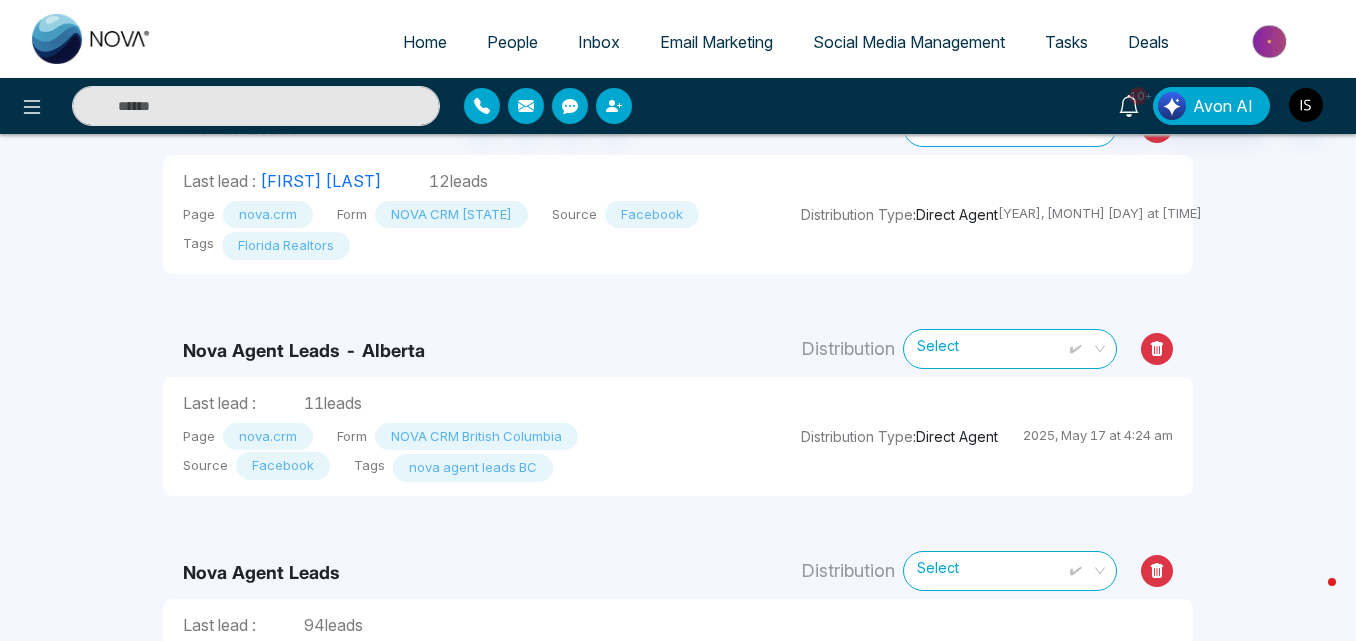 scroll, scrollTop: 0, scrollLeft: 0, axis: both 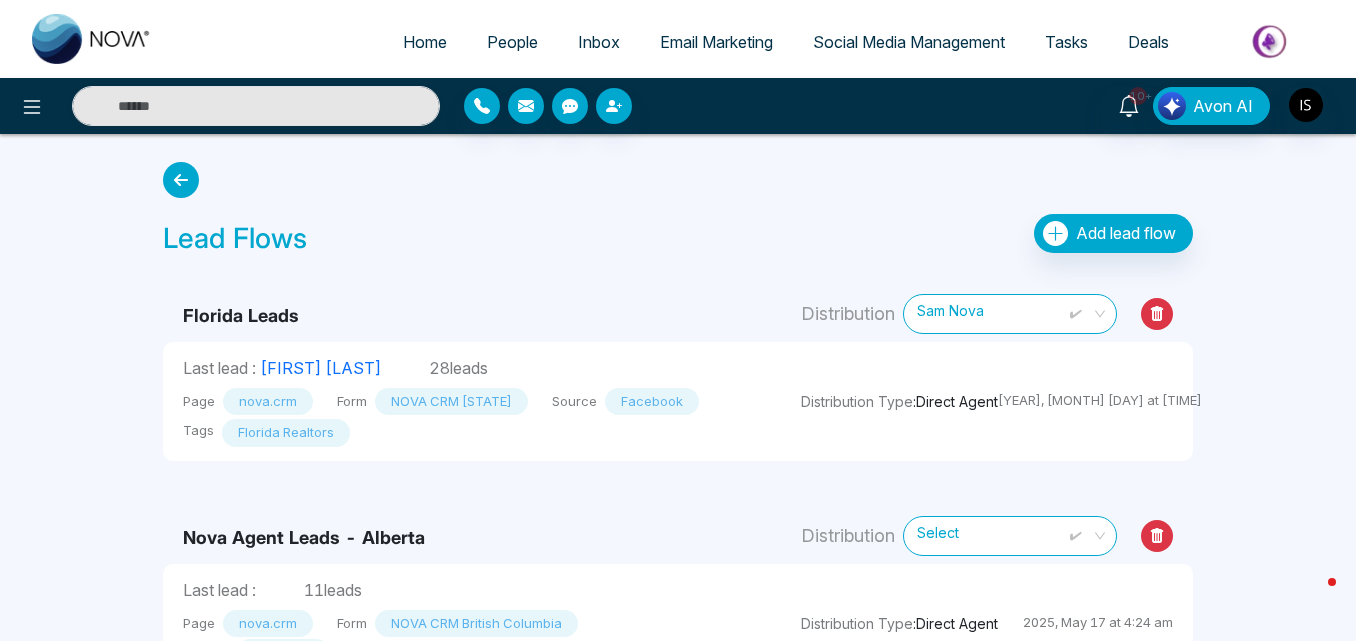 click on "People" at bounding box center [512, 42] 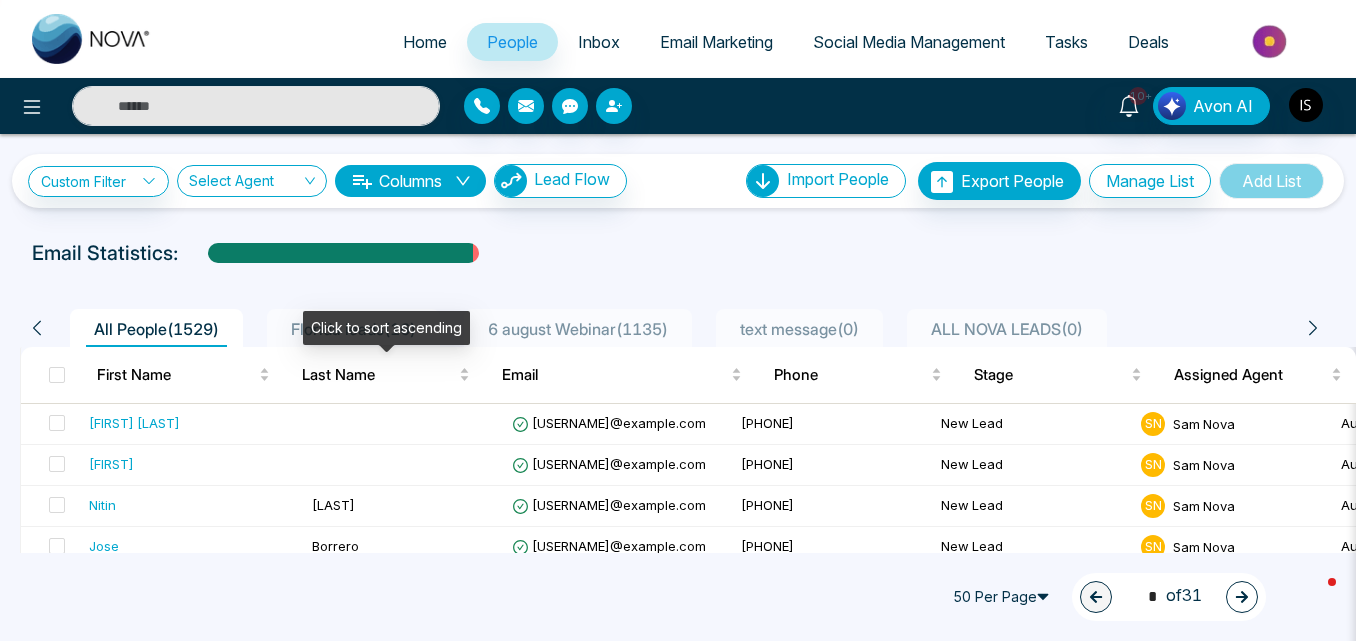 click on "Click to sort ascending" at bounding box center [386, 328] 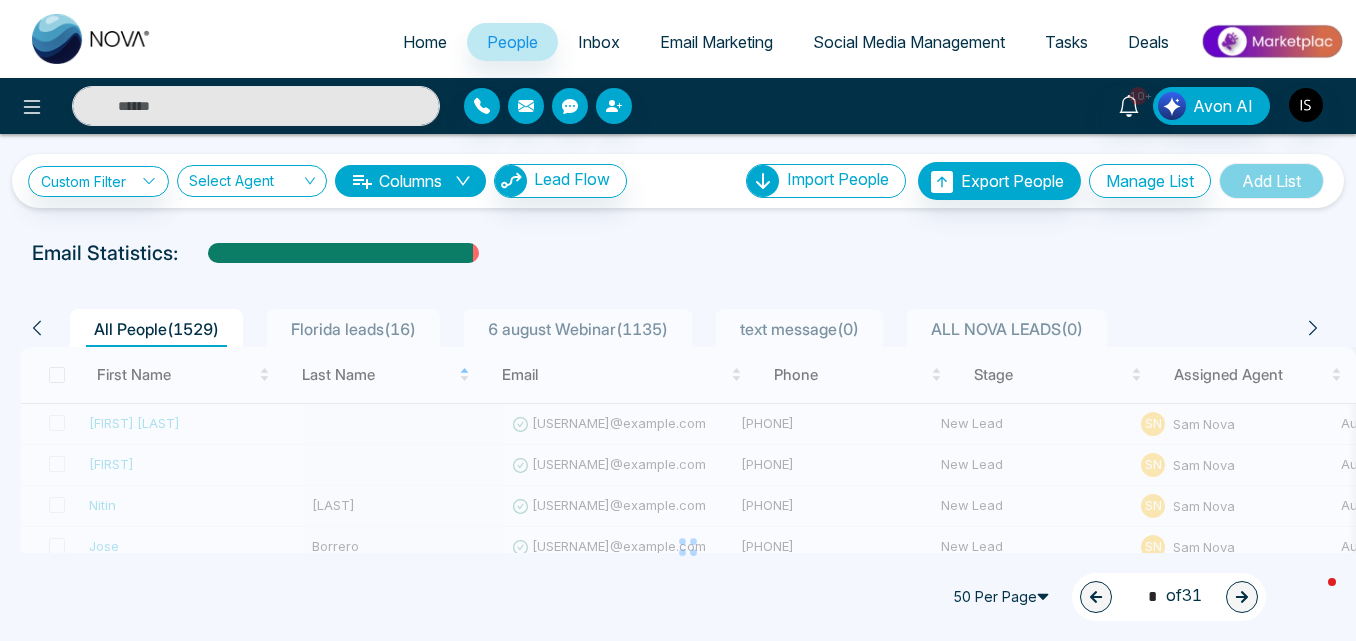 click on "[STATE] leads  ( 16 )" at bounding box center (353, 329) 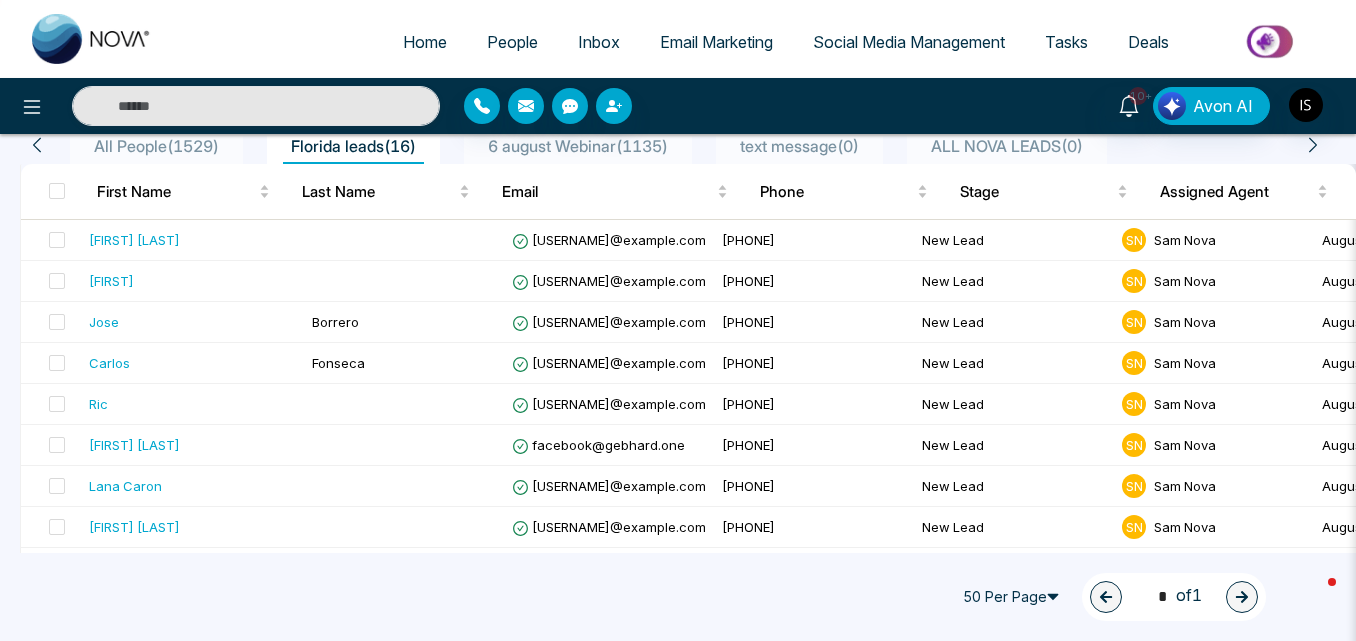 scroll, scrollTop: 226, scrollLeft: 0, axis: vertical 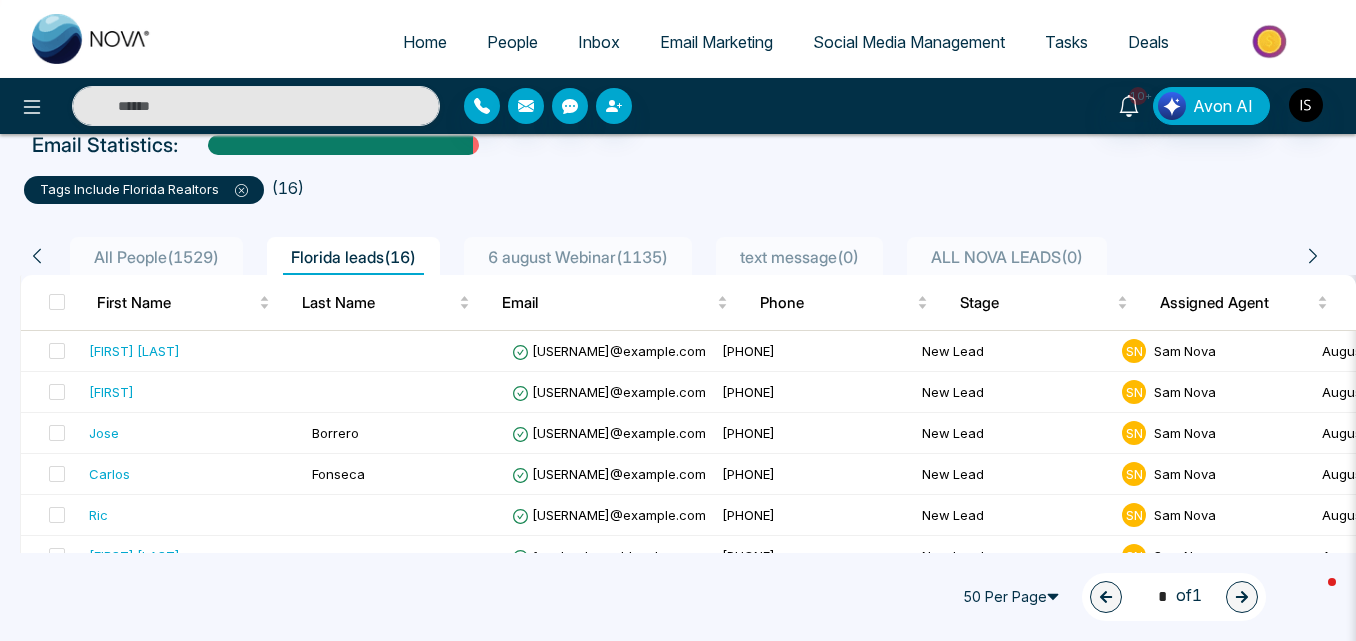 click on "People" at bounding box center [512, 42] 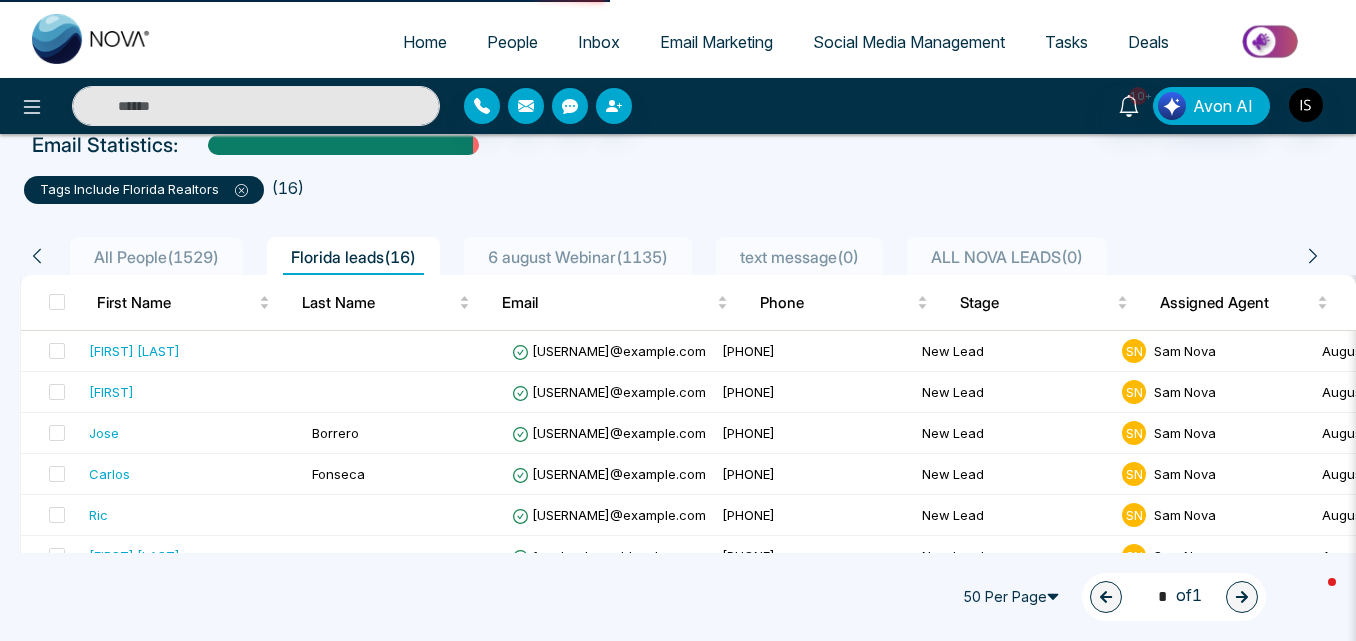 scroll, scrollTop: 0, scrollLeft: 0, axis: both 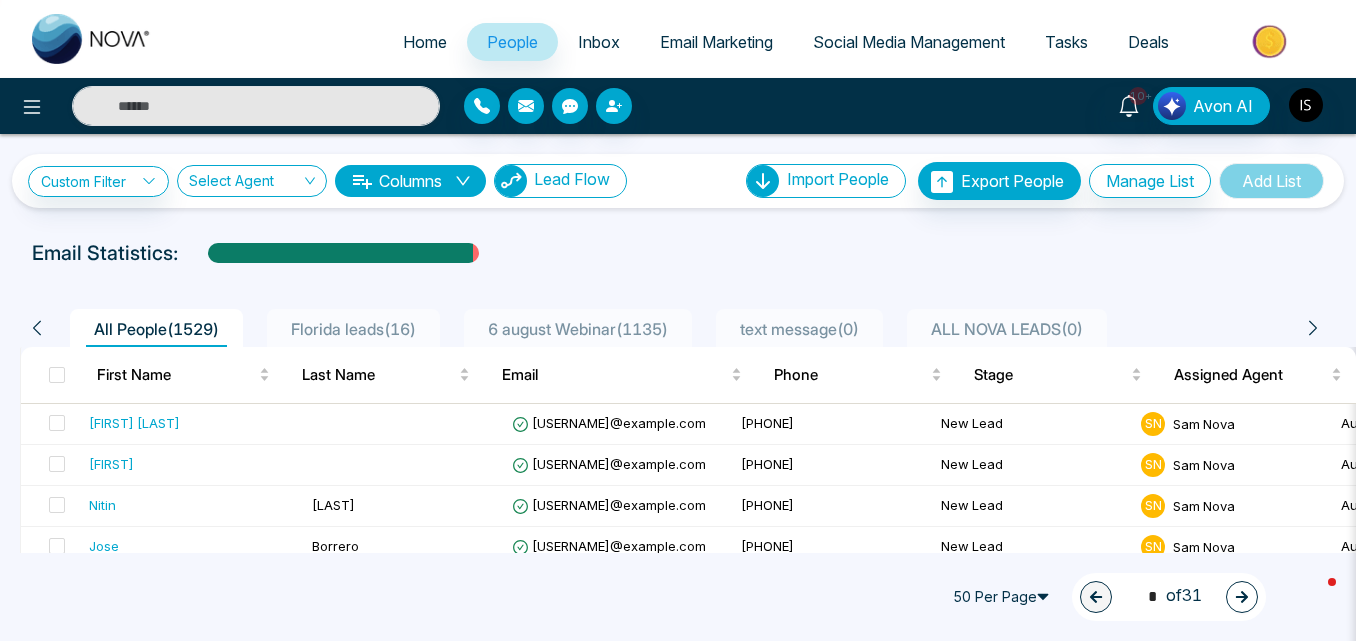 click on "Lead Flow" at bounding box center [572, 179] 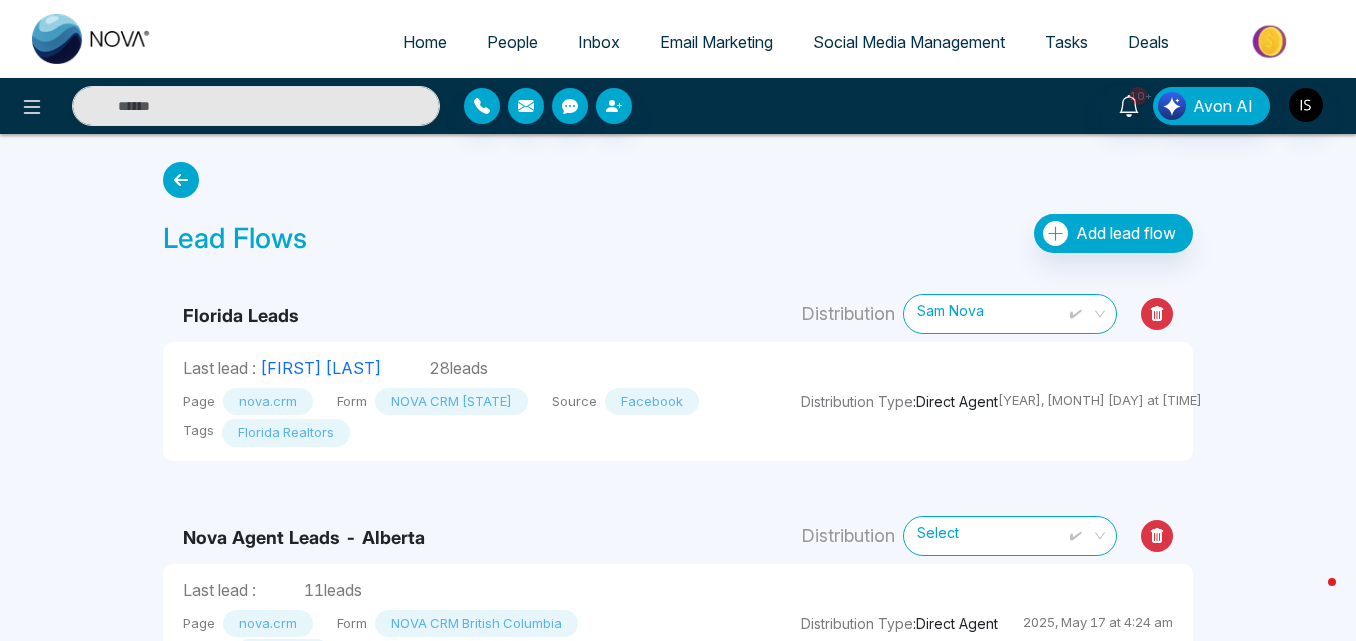 click 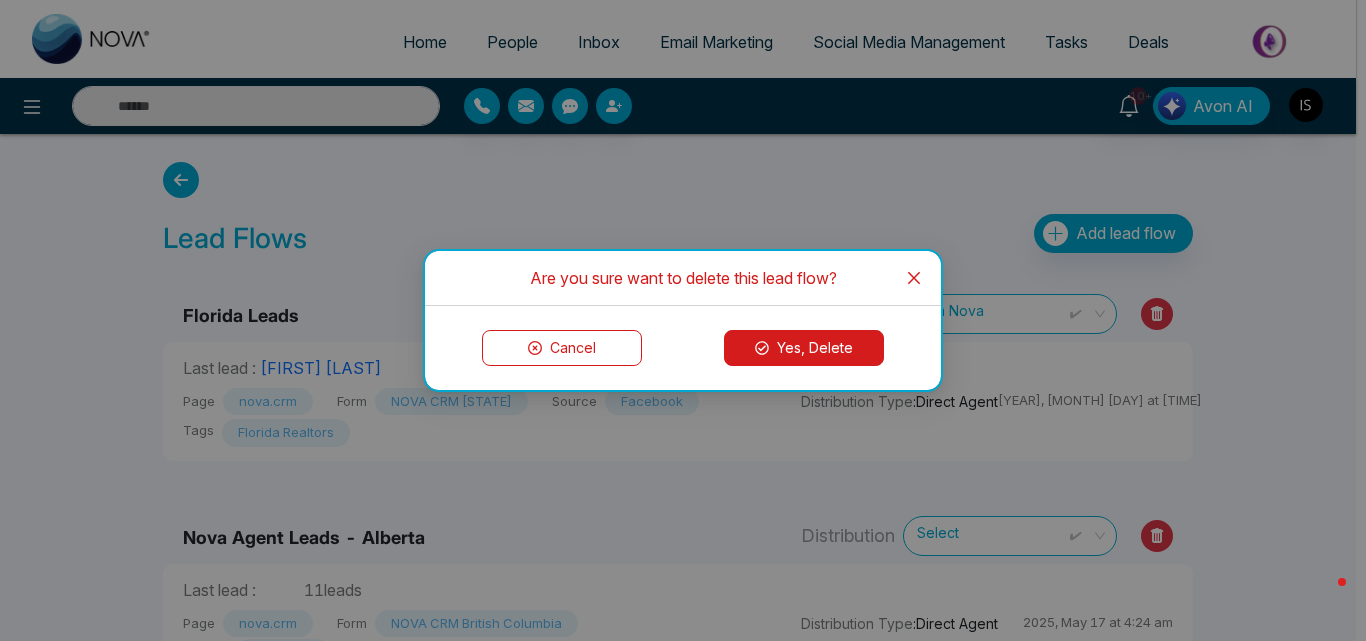 click on "Yes, Delete" at bounding box center (804, 348) 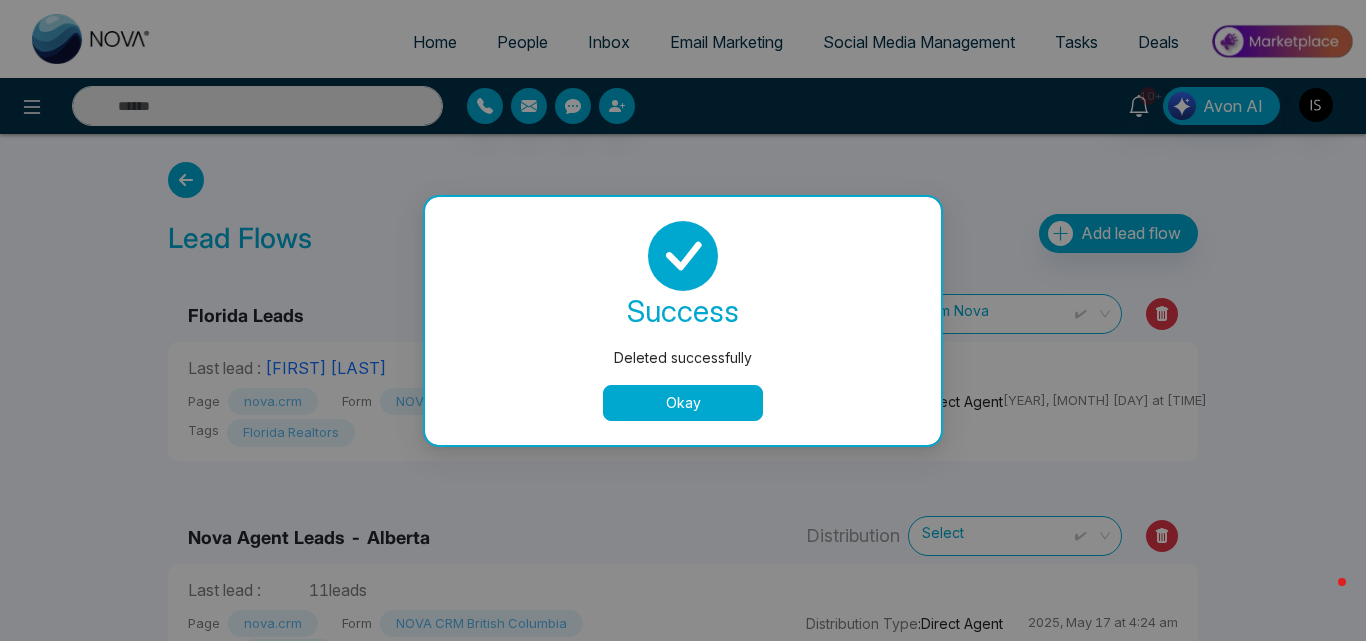 click on "Okay" at bounding box center [683, 403] 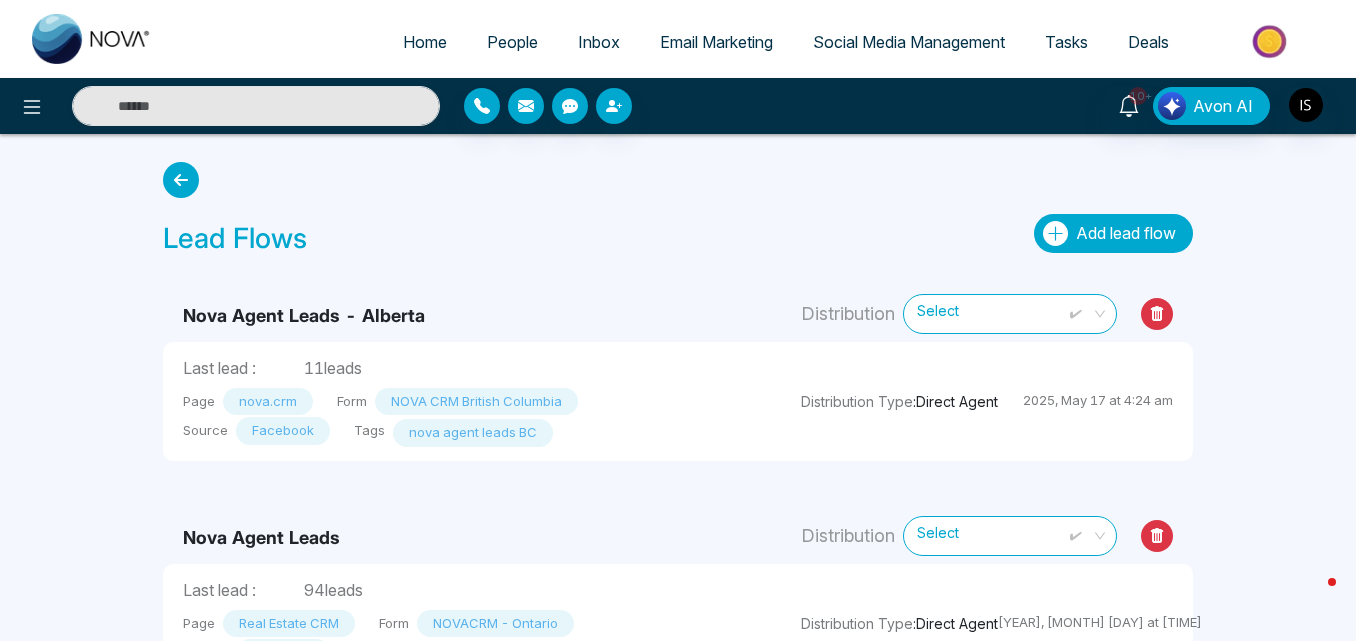 click on "Add lead flow" at bounding box center (1126, 233) 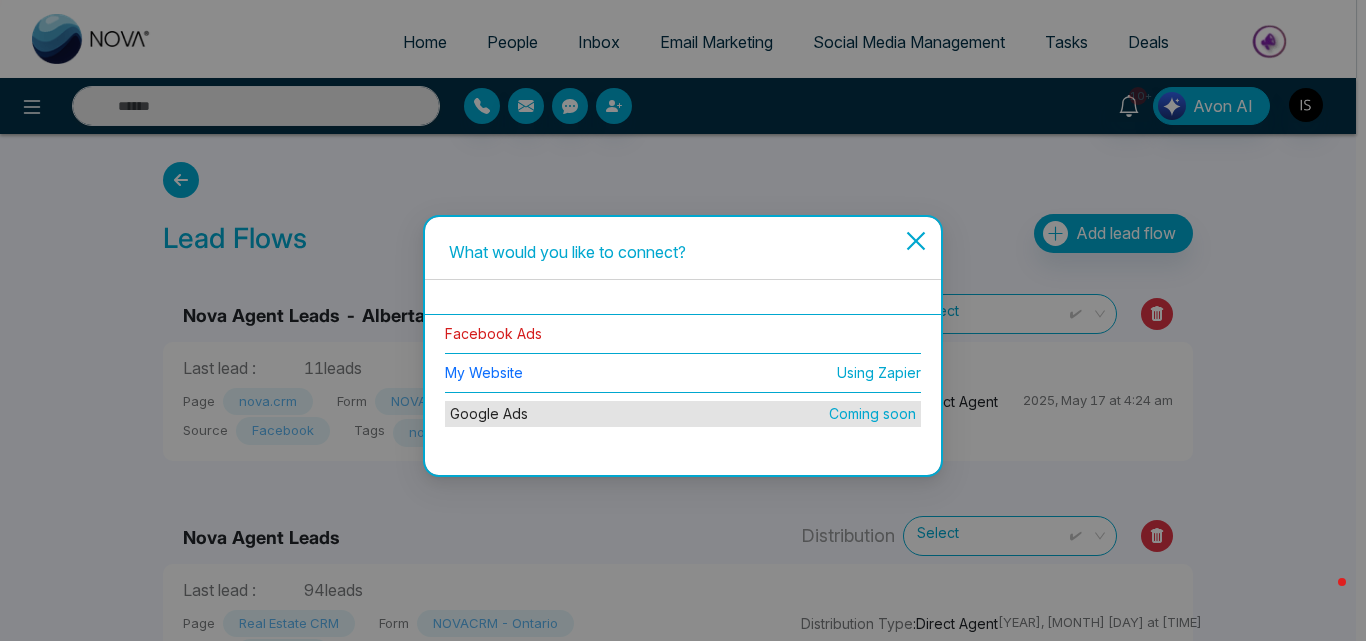 click on "Facebook Ads" at bounding box center [493, 333] 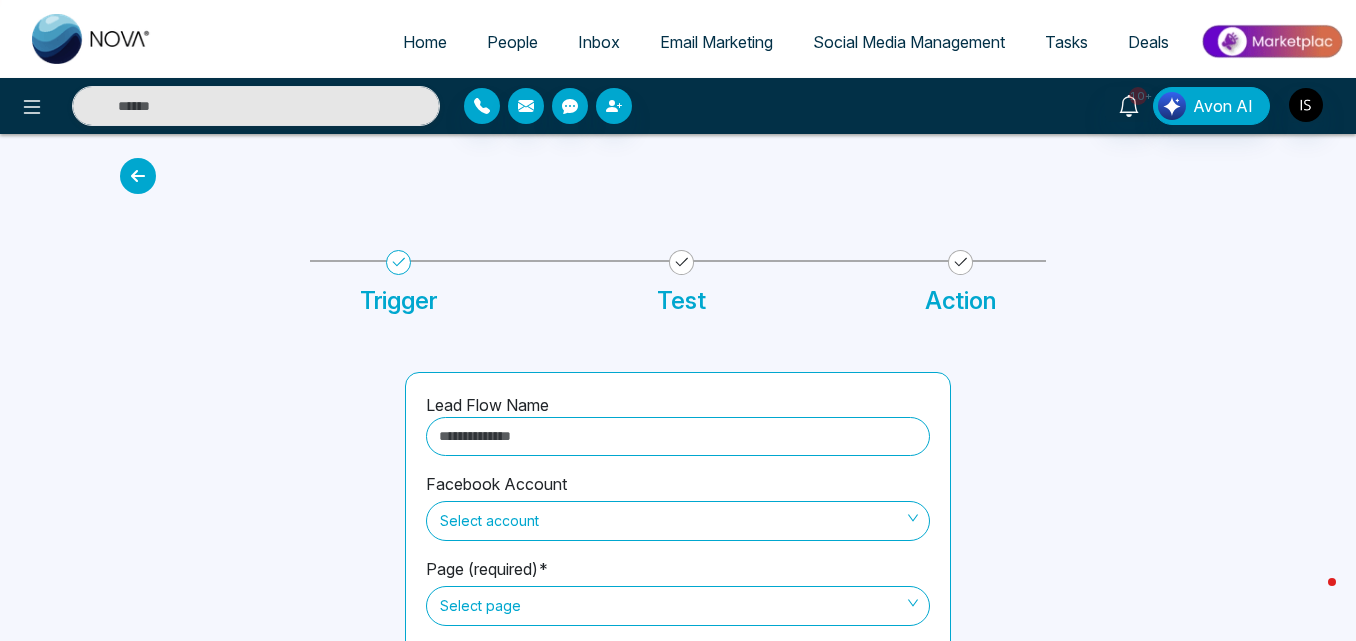 click at bounding box center (678, 436) 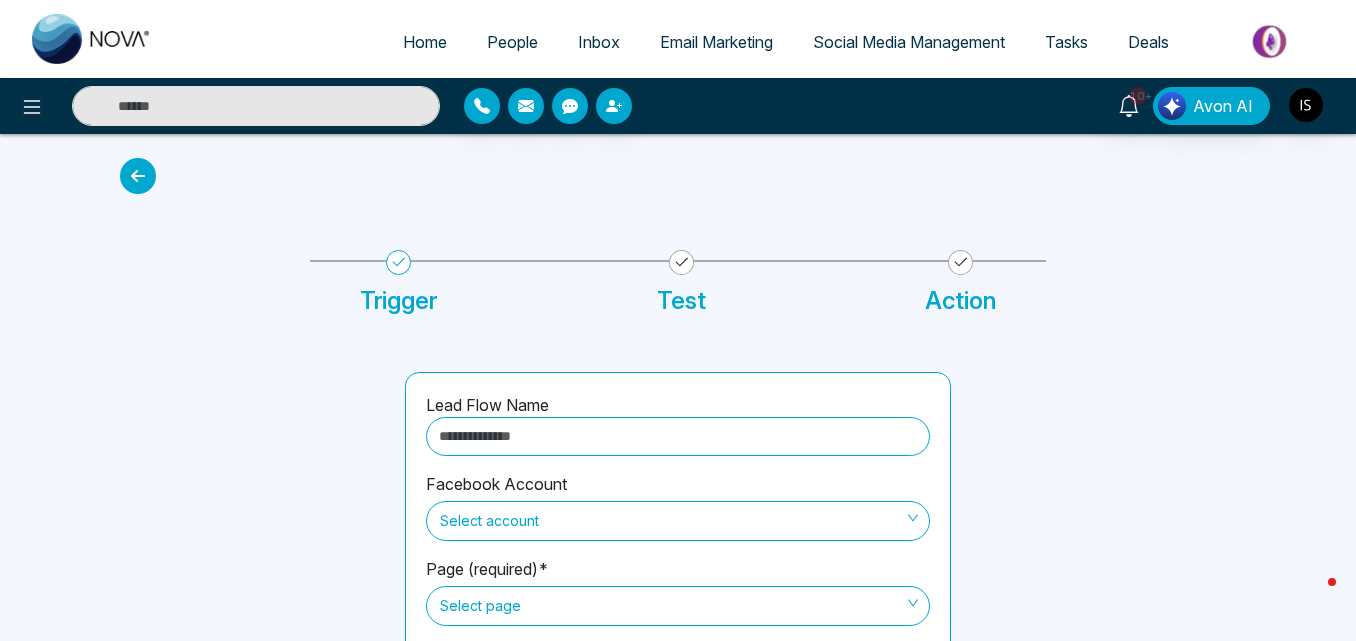type on "**********" 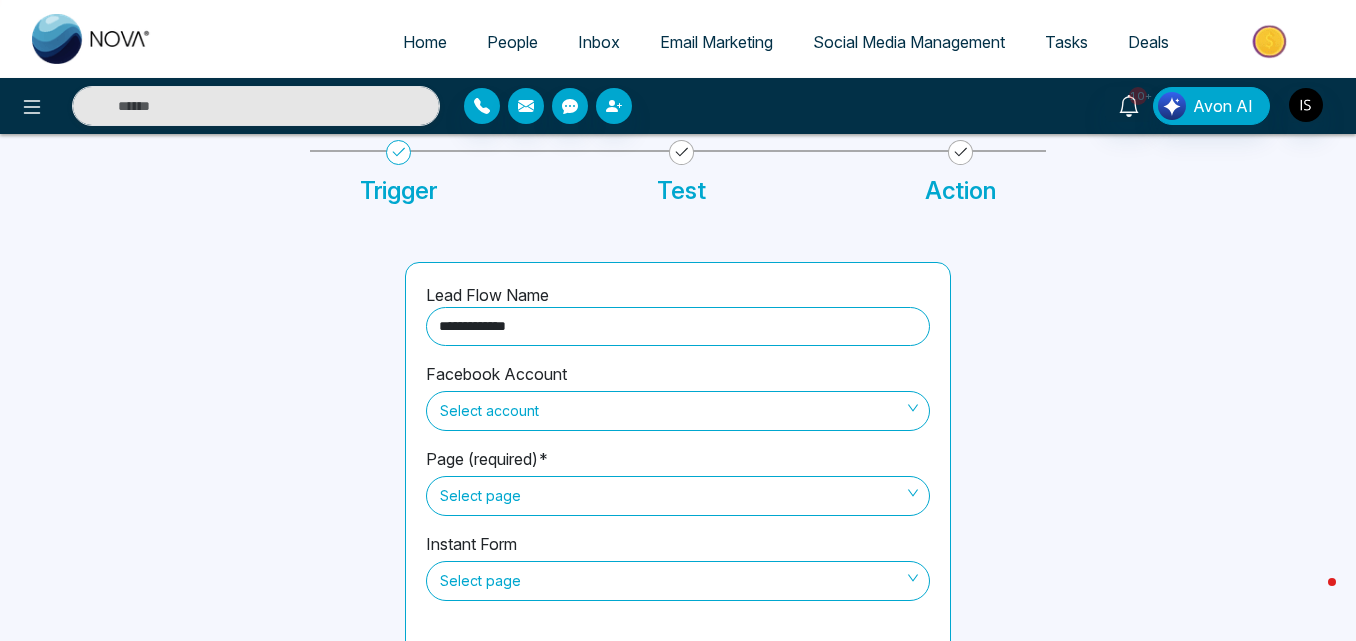 scroll, scrollTop: 170, scrollLeft: 0, axis: vertical 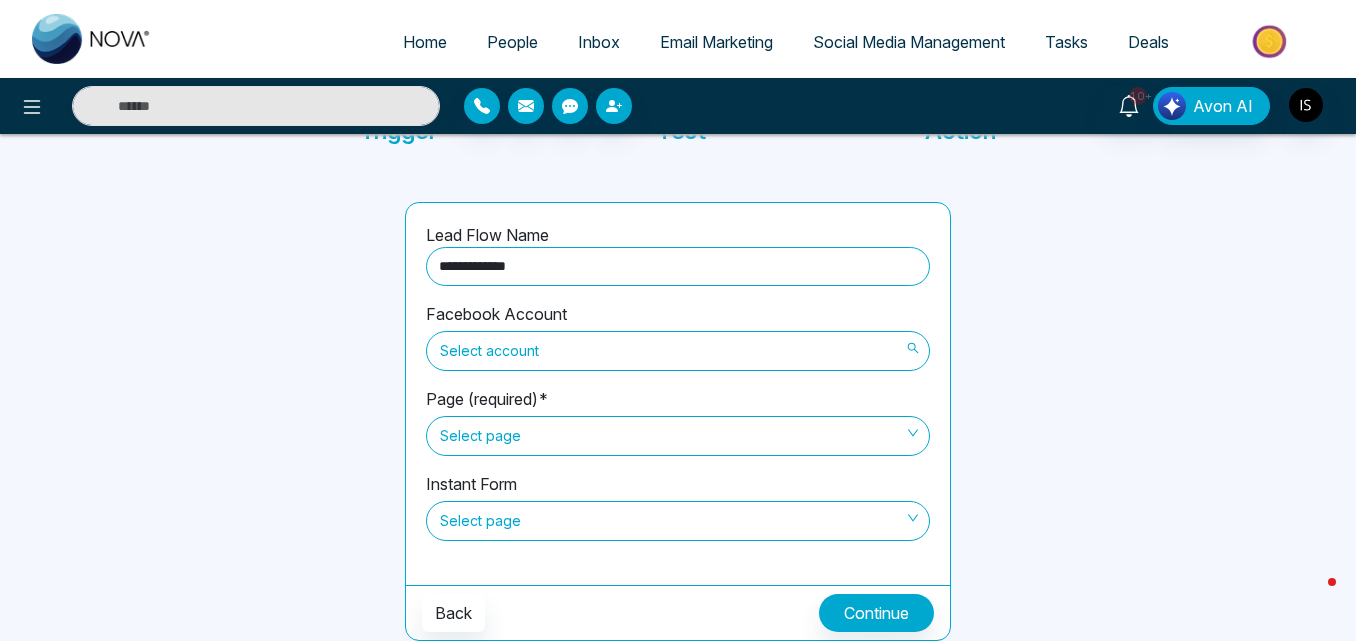 click on "Select account" at bounding box center [678, 351] 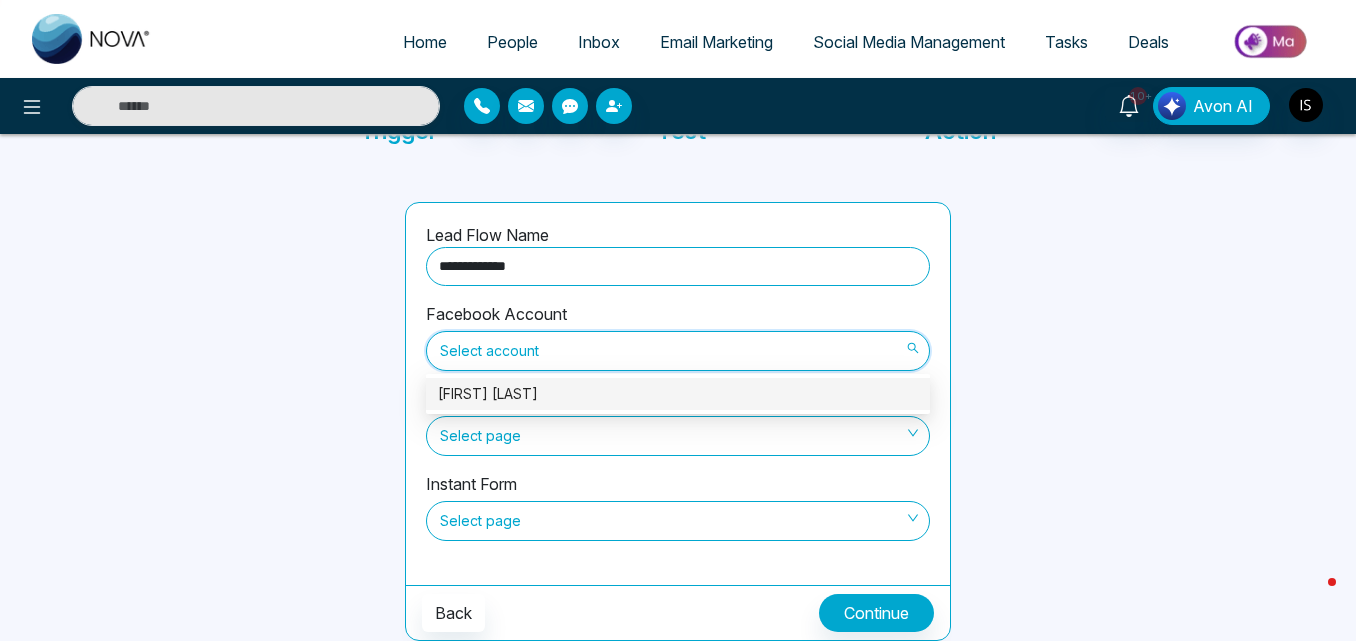 click on "[FIRST] [LAST]" at bounding box center [678, 394] 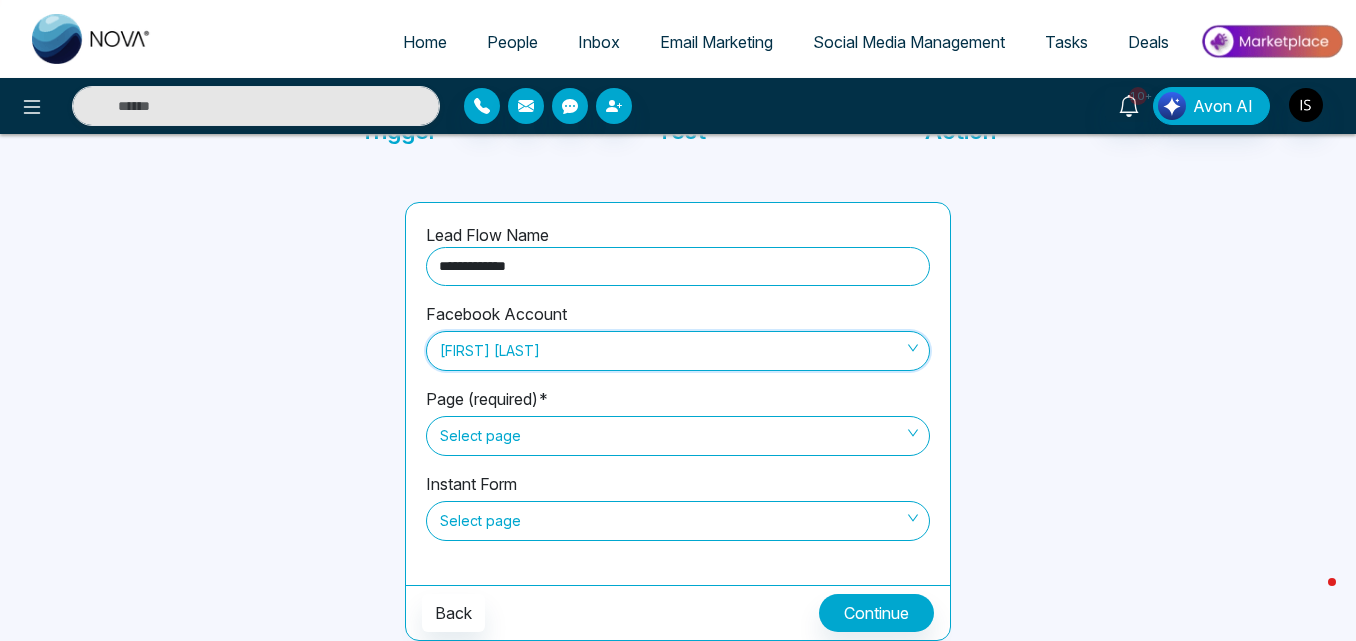 click on "Select page" at bounding box center (678, 436) 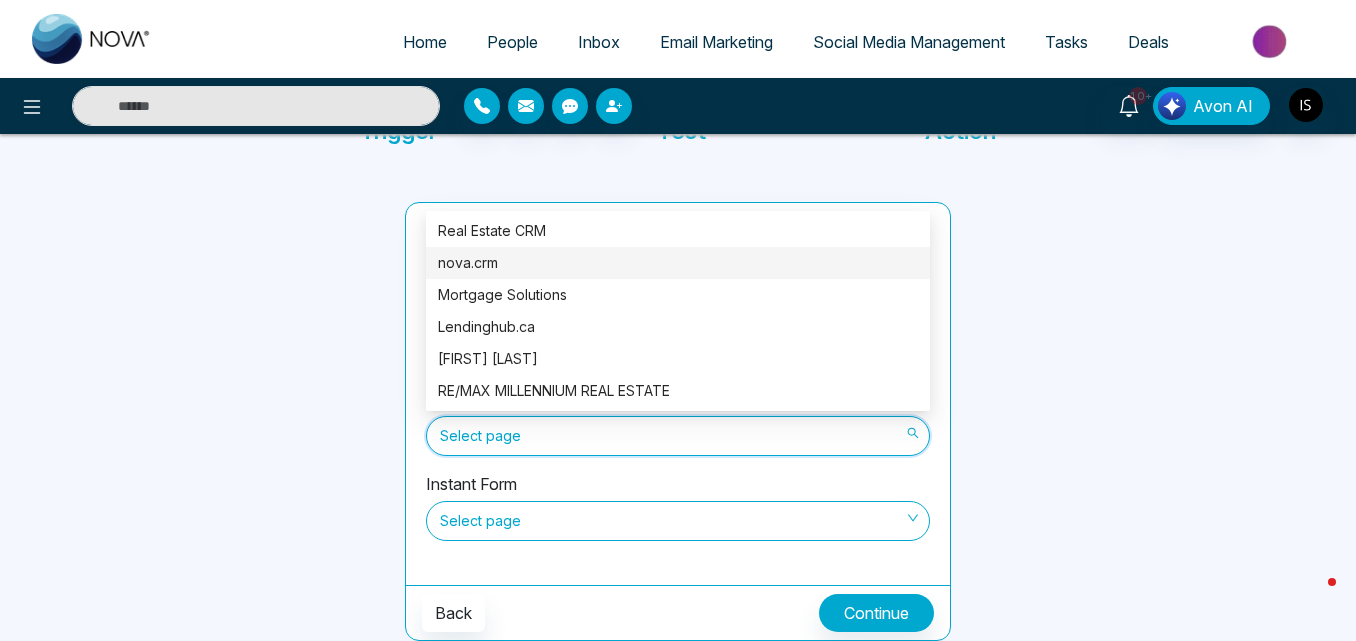 click on "nova.crm" at bounding box center [678, 263] 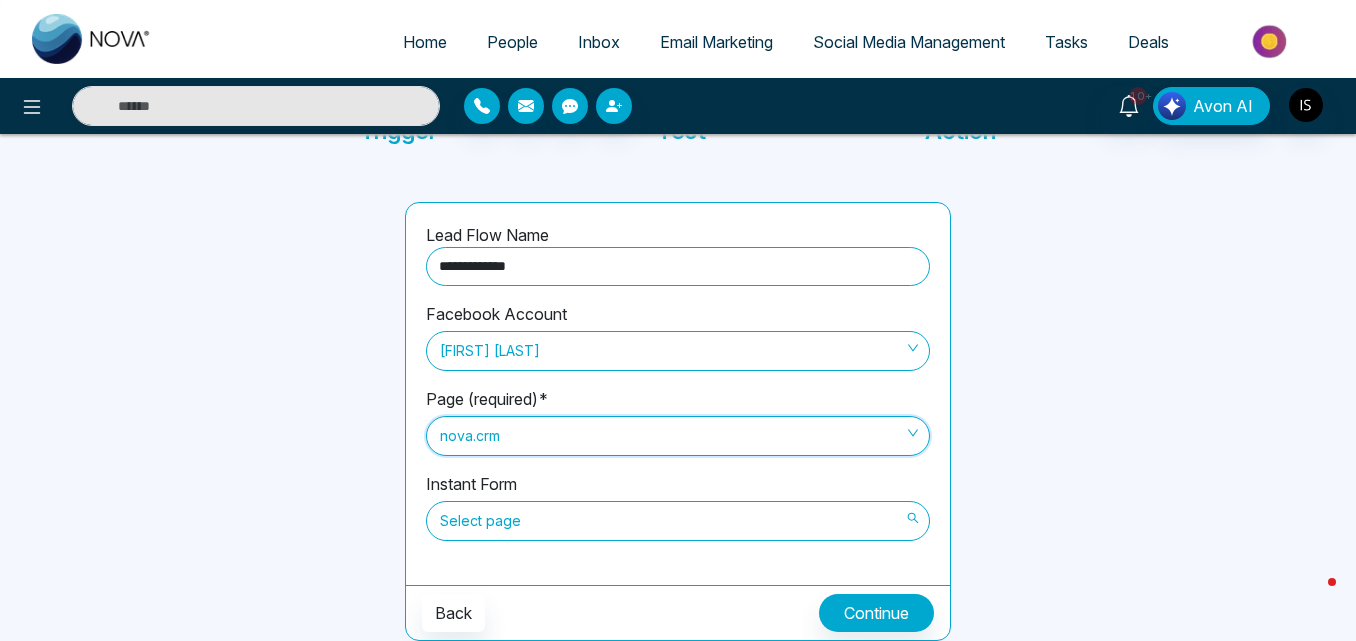 click on "Select page" at bounding box center (678, 521) 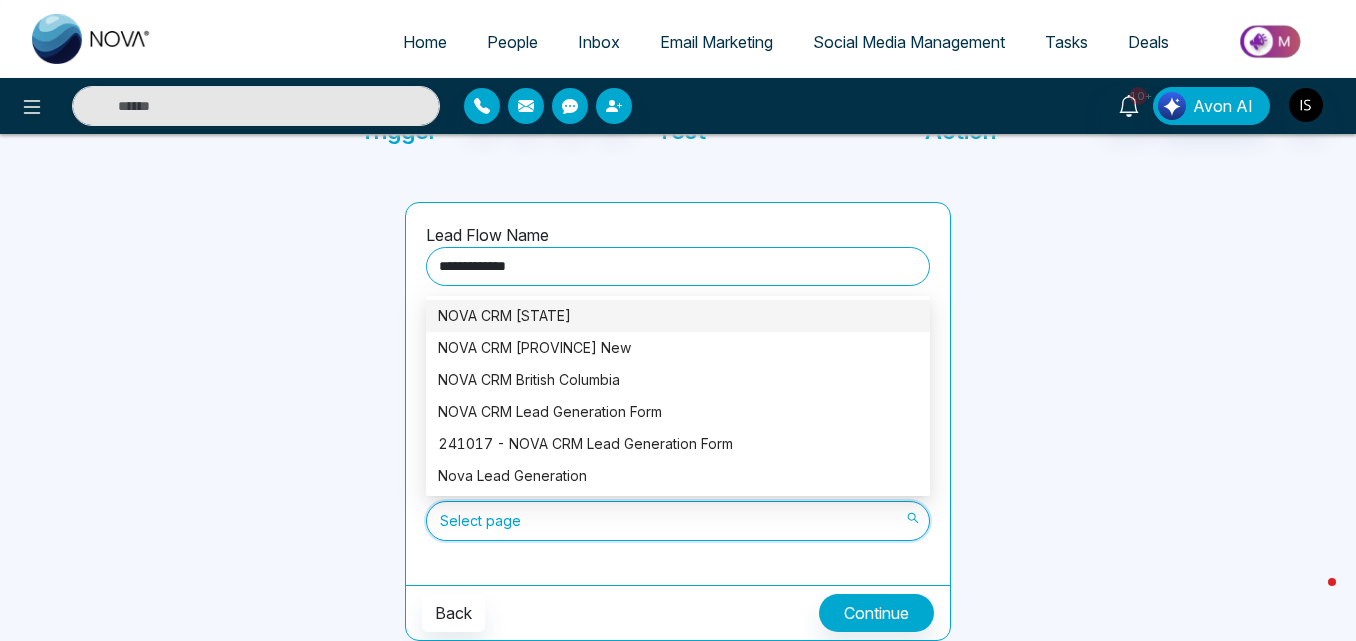 click on "NOVA CRM [STATE]" at bounding box center [678, 316] 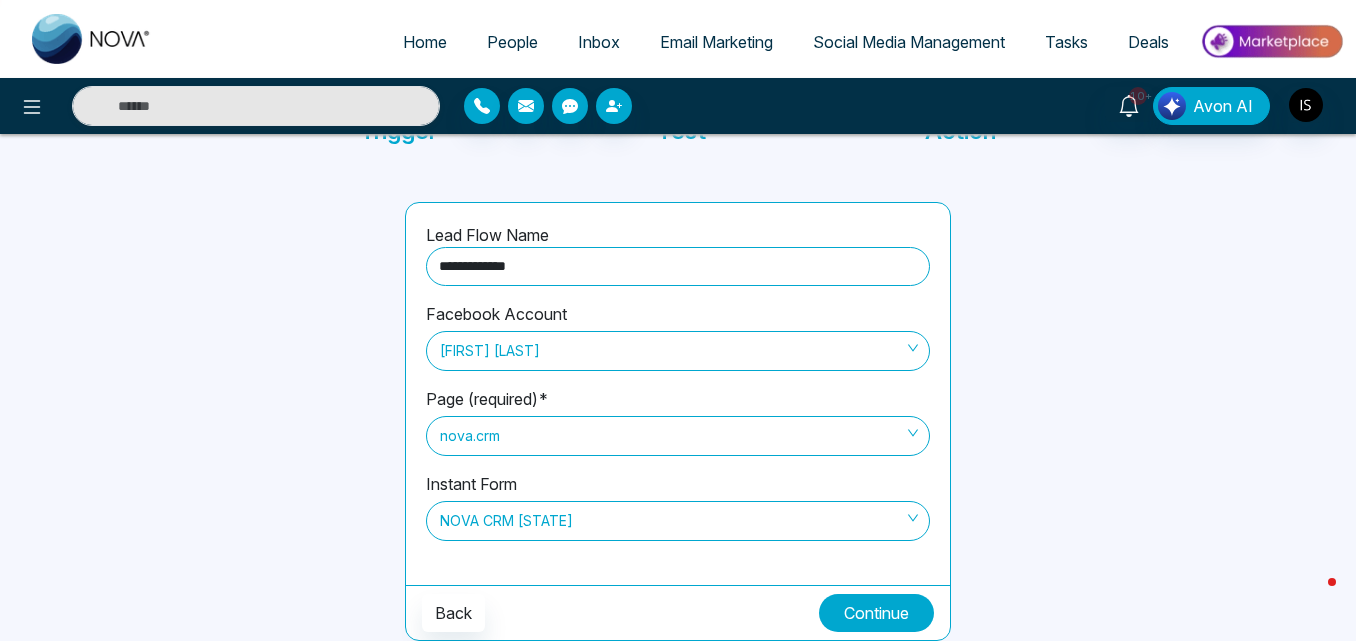 click on "Continue" at bounding box center (876, 613) 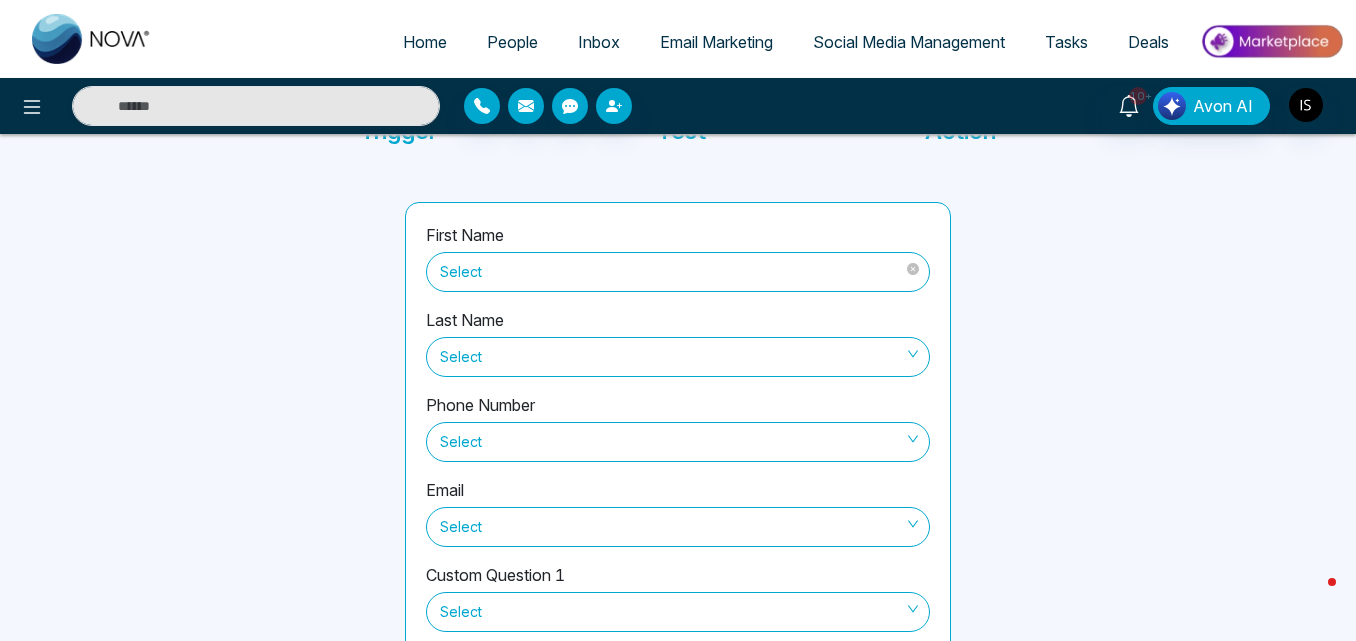 click on "Select" at bounding box center (678, 272) 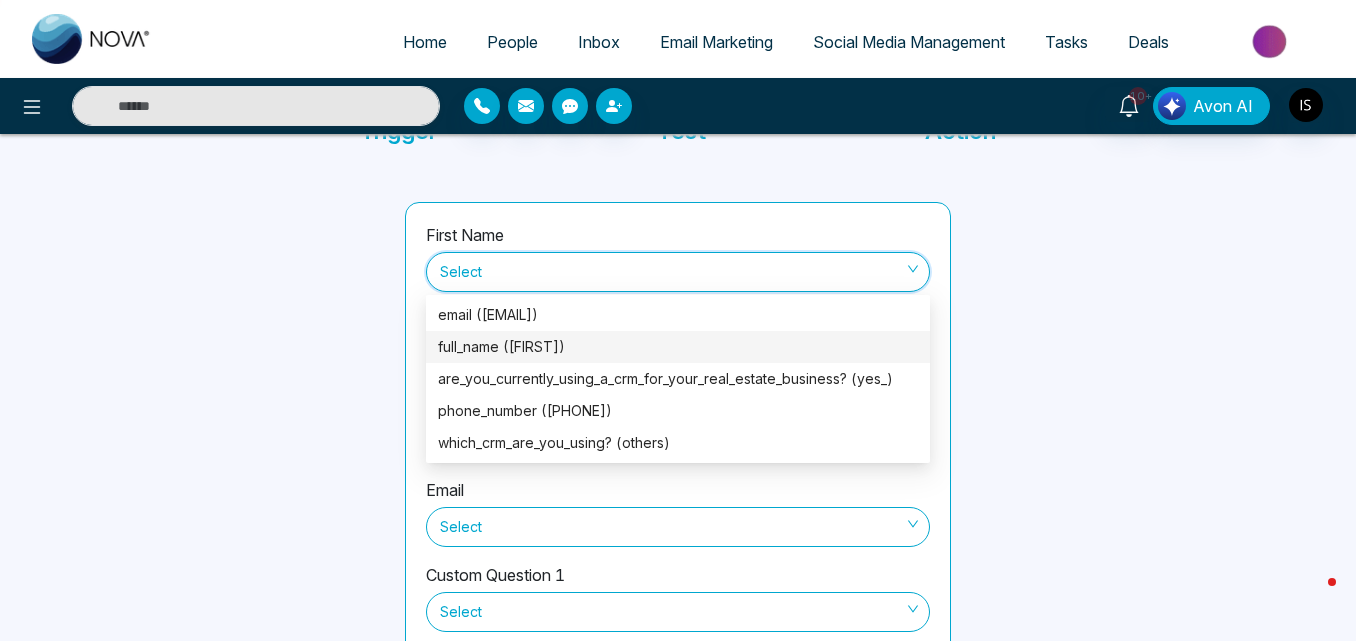 click on "full_name ([FIRST])" at bounding box center [678, 347] 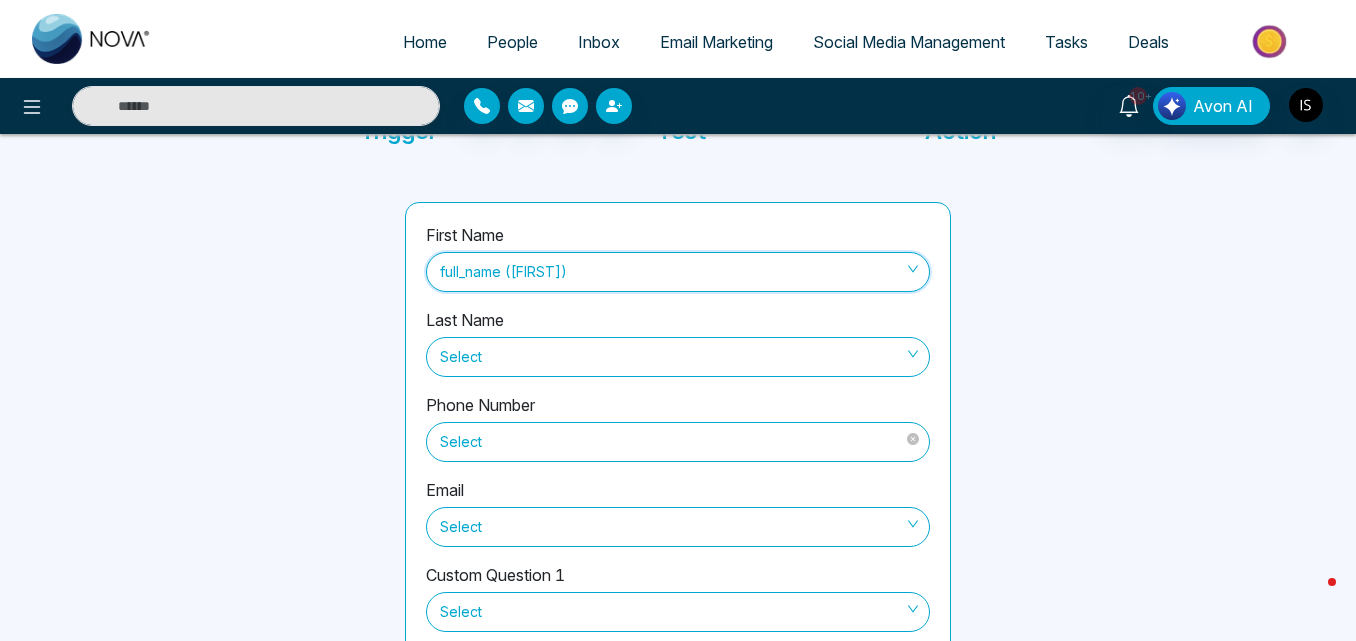 click on "Select" at bounding box center (678, 442) 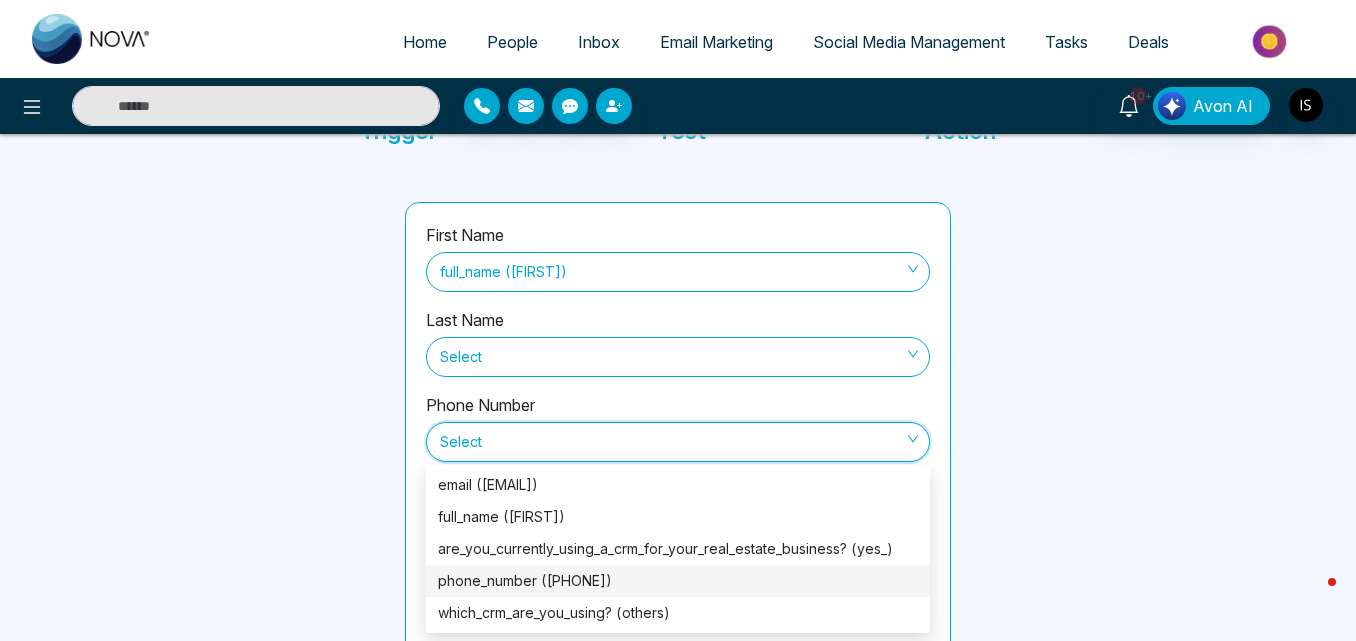 click on "phone_number ([PHONE])" at bounding box center (678, 581) 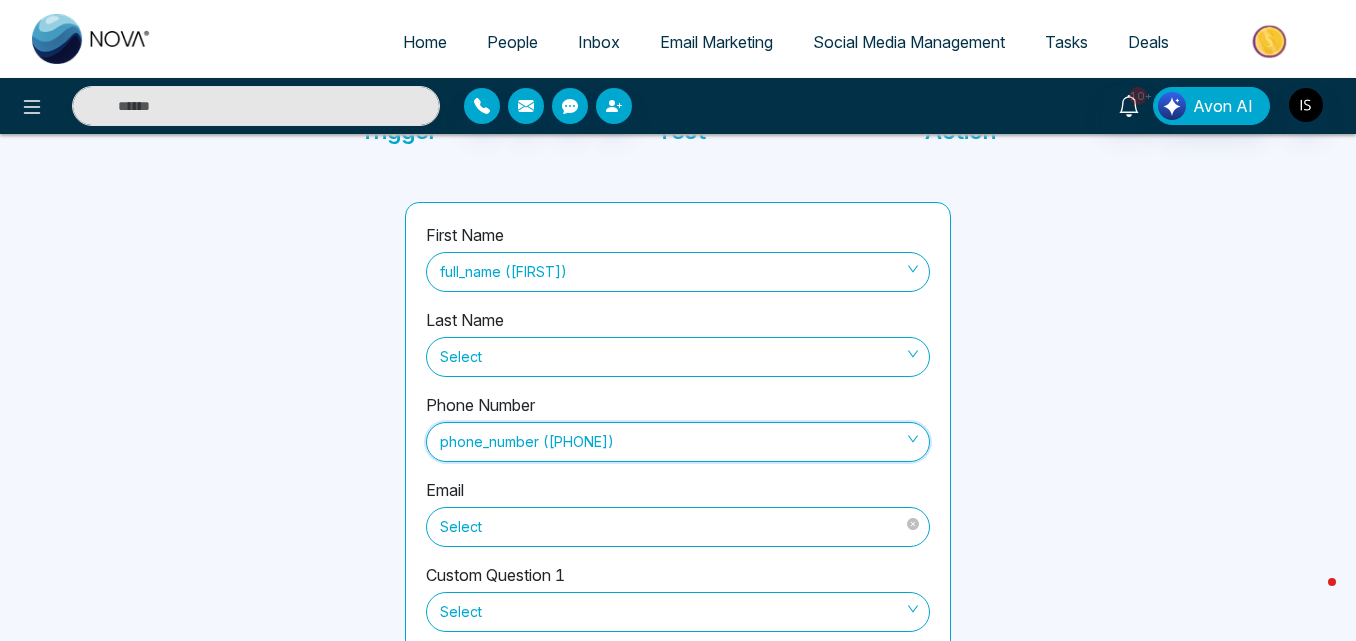 click on "Select" at bounding box center (678, 527) 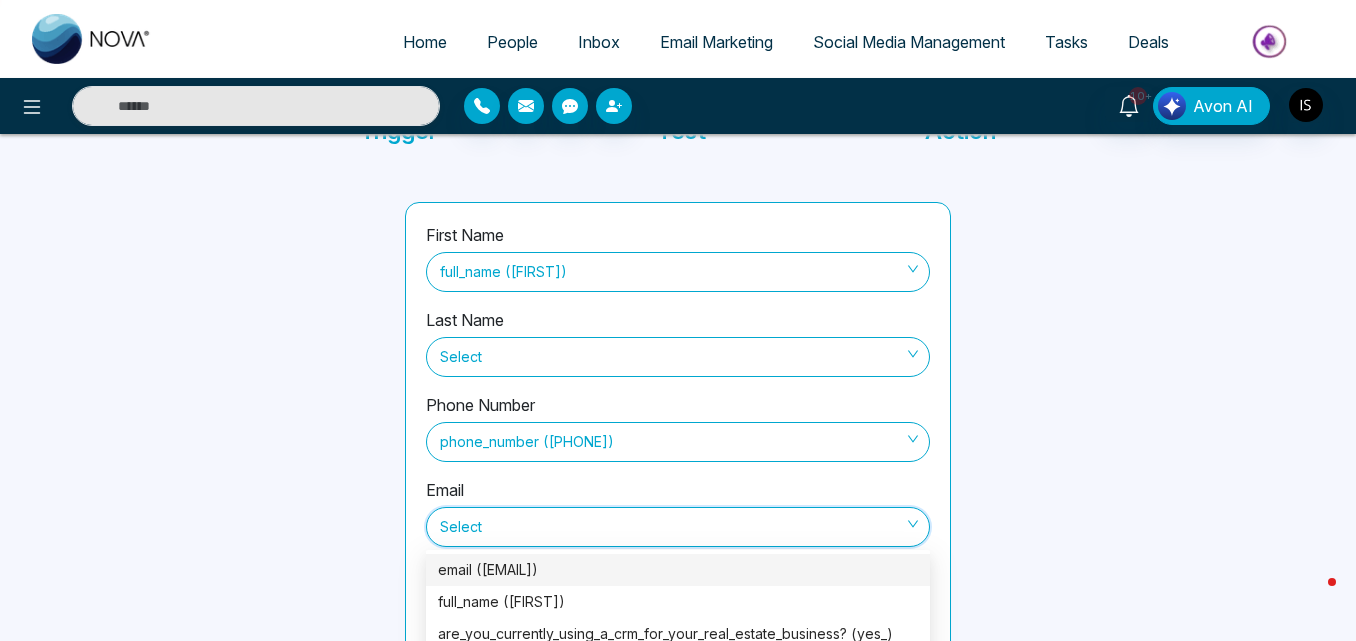 click on "email ([EMAIL])" at bounding box center [678, 570] 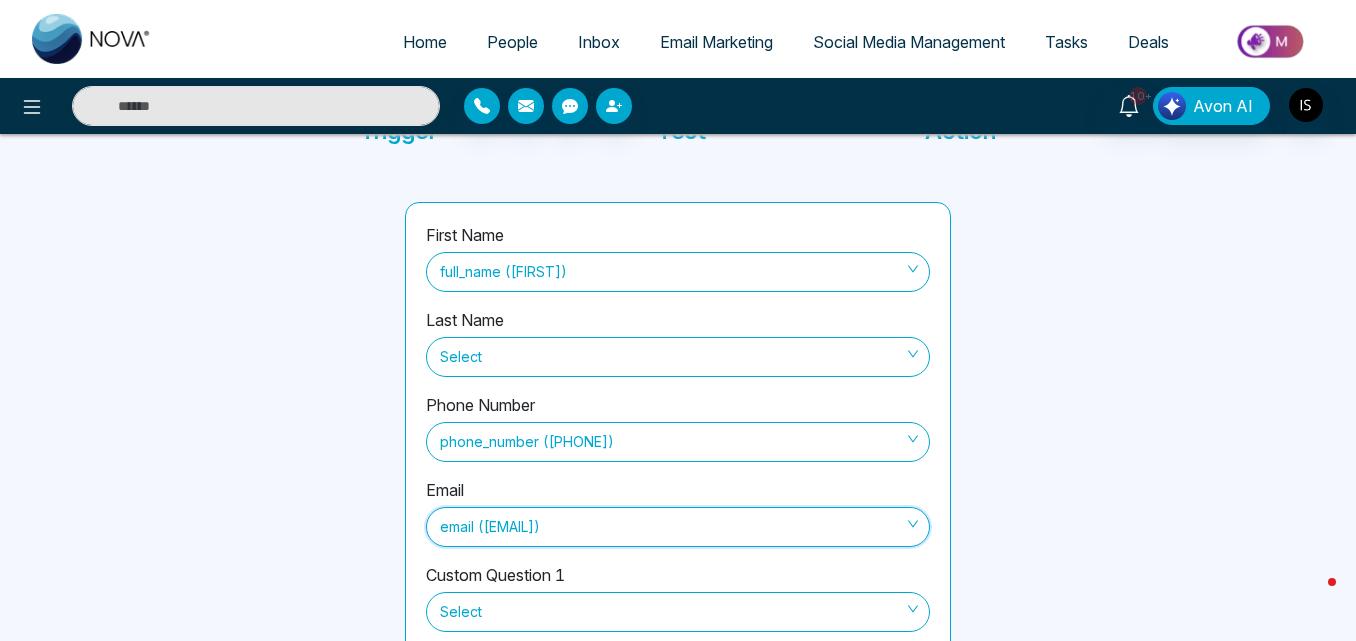 scroll, scrollTop: 288, scrollLeft: 0, axis: vertical 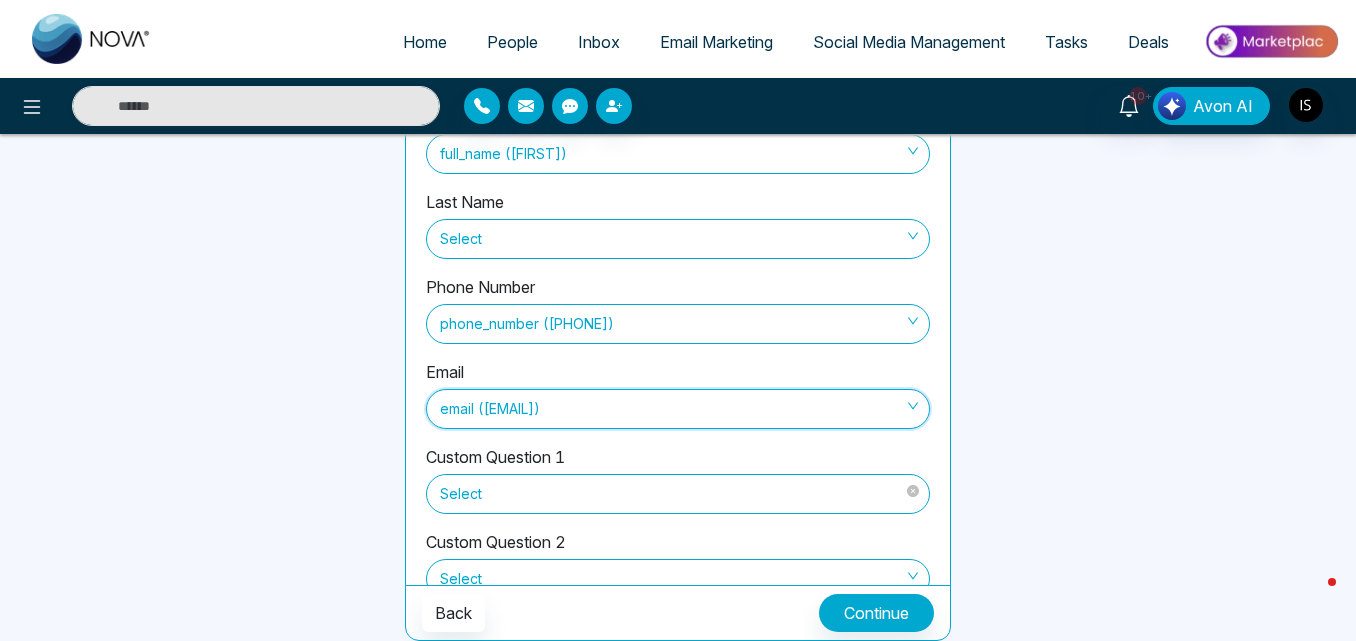 click on "Select" at bounding box center [678, 494] 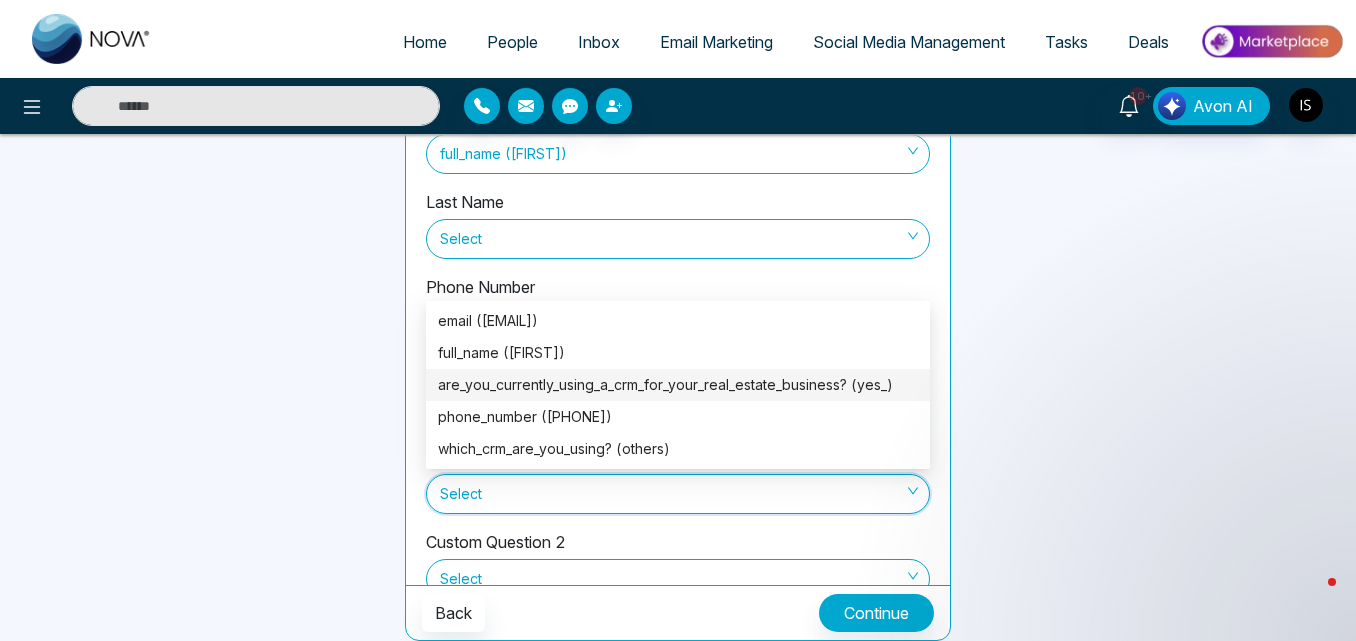 click on "are_you_currently_using_a_crm_for_your_real_estate_business? (yes_)" at bounding box center [678, 385] 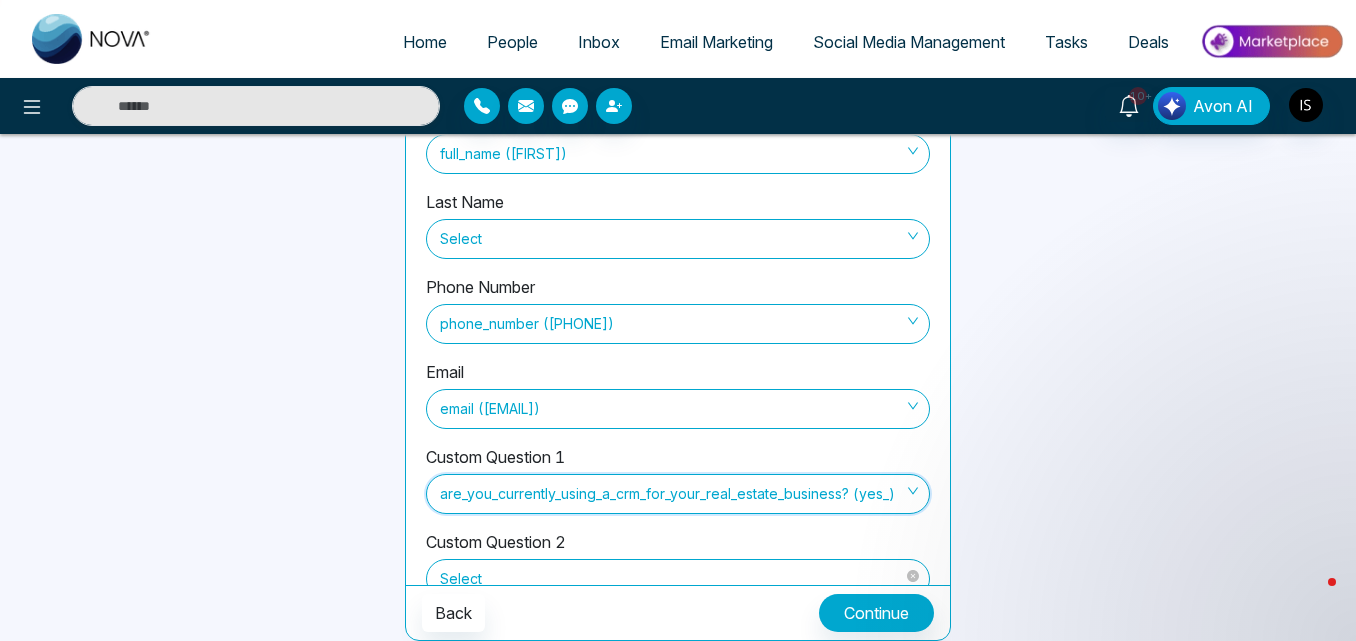 click on "Select" at bounding box center [678, 579] 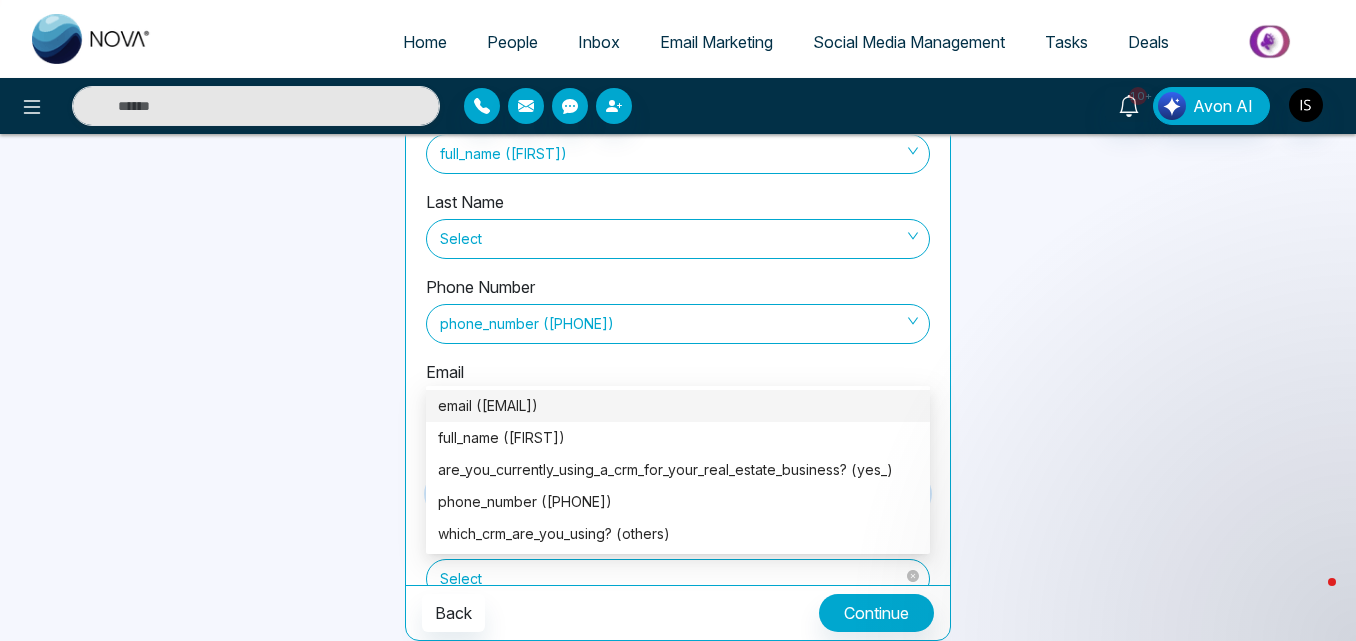 scroll, scrollTop: 5, scrollLeft: 0, axis: vertical 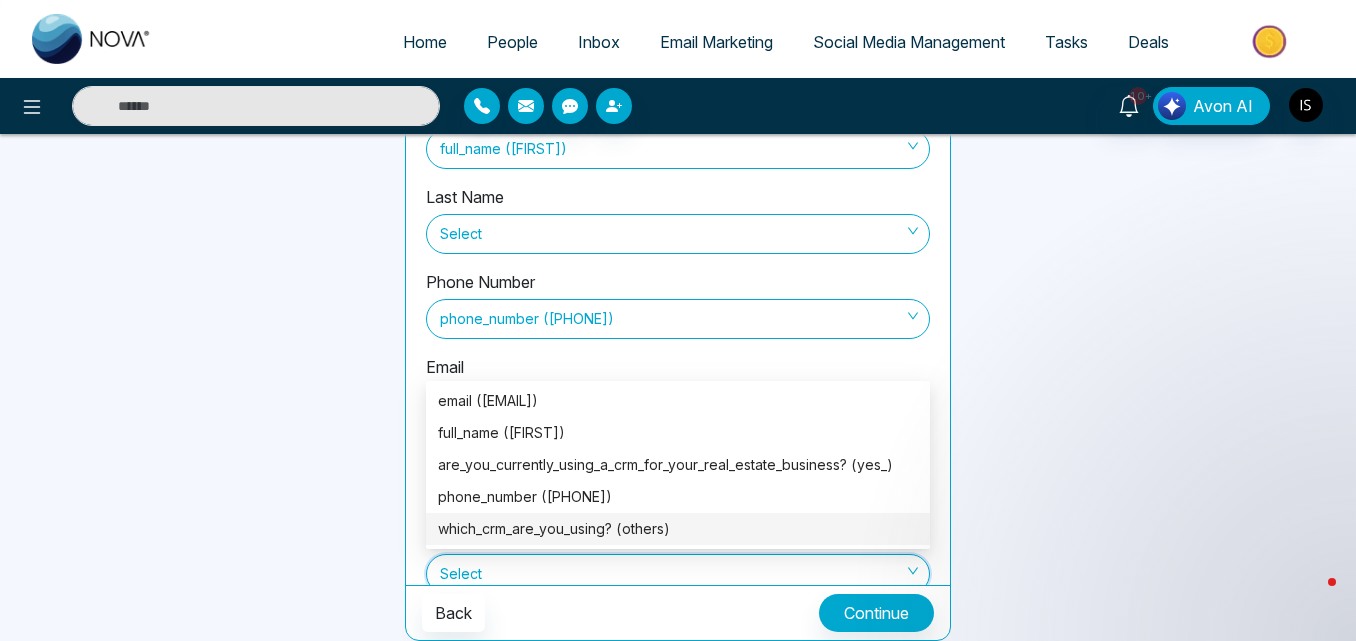 click on "which_crm_are_you_using? (others)" at bounding box center [678, 529] 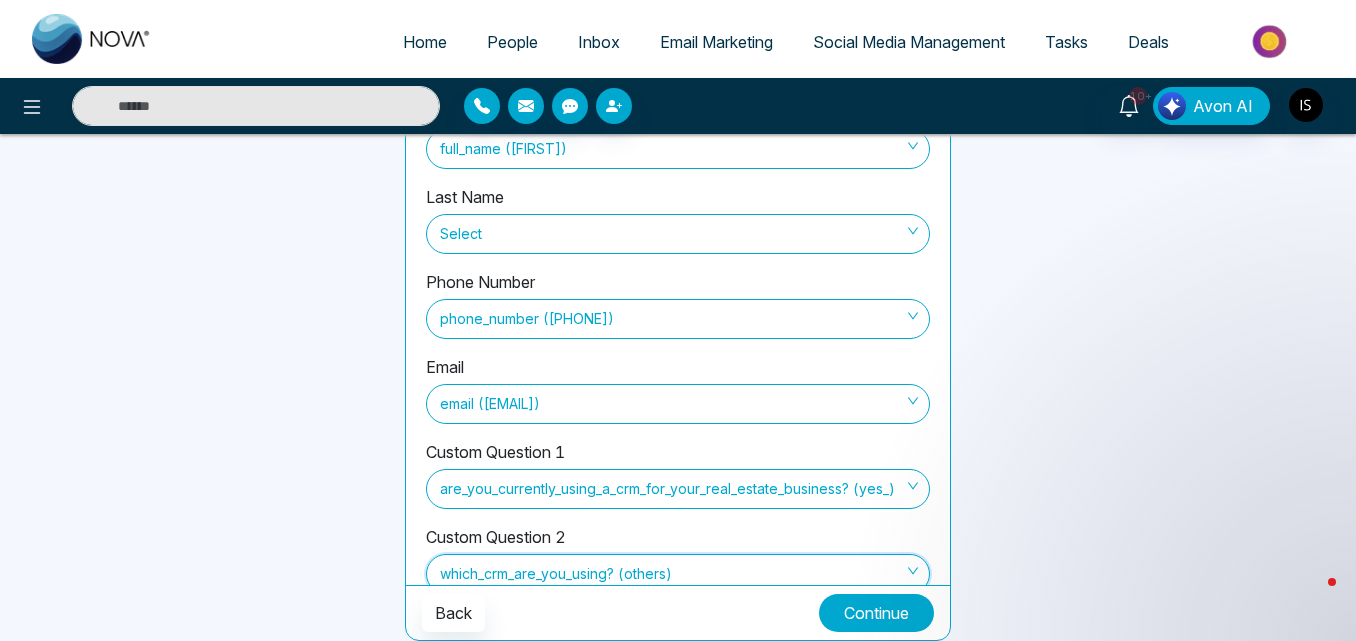 click on "Continue" at bounding box center [876, 613] 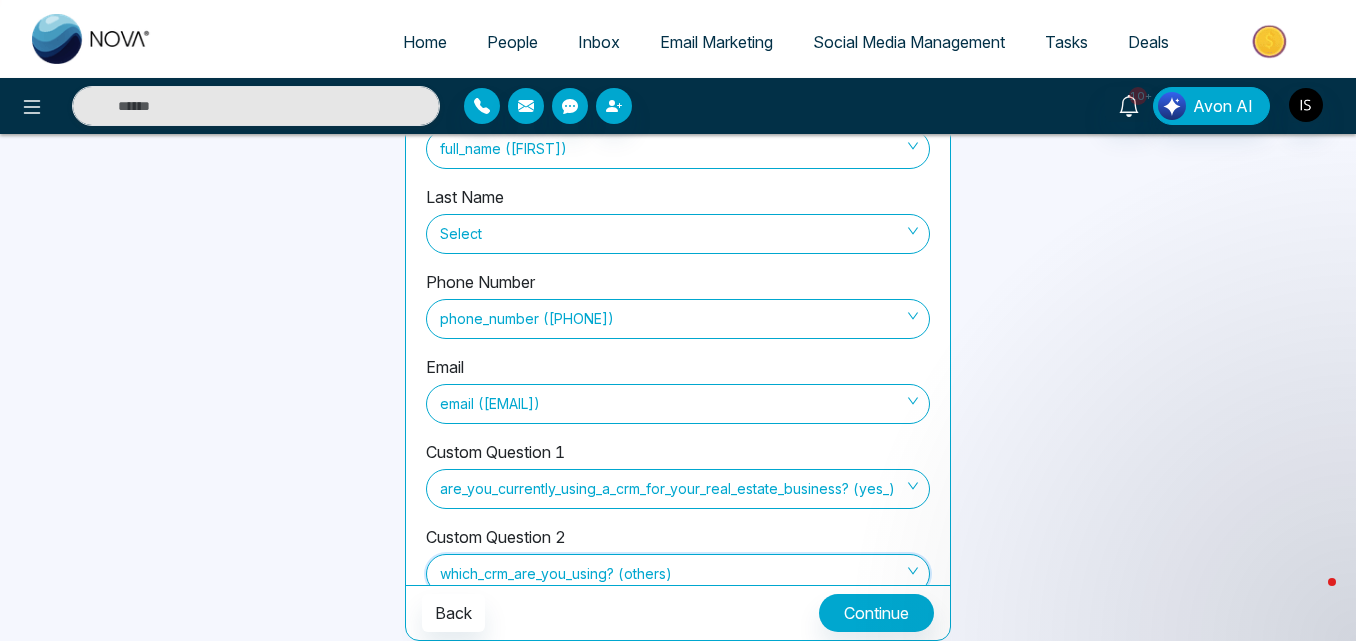 scroll, scrollTop: 147, scrollLeft: 0, axis: vertical 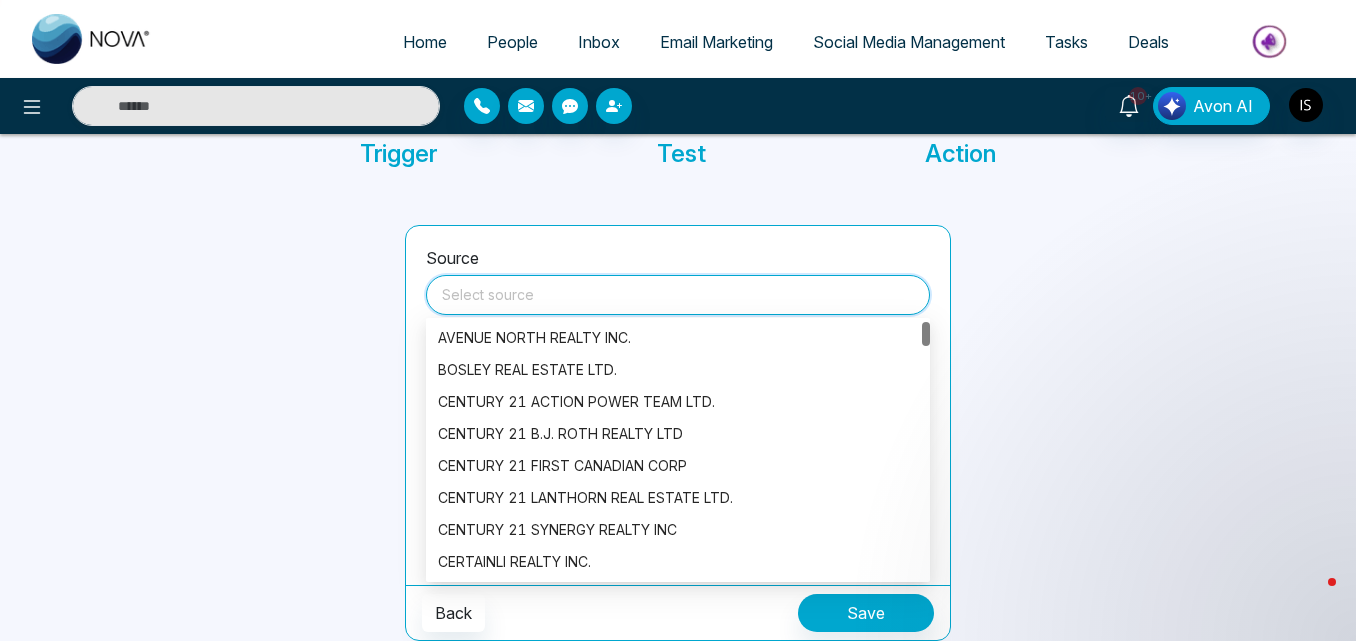 click at bounding box center [678, 291] 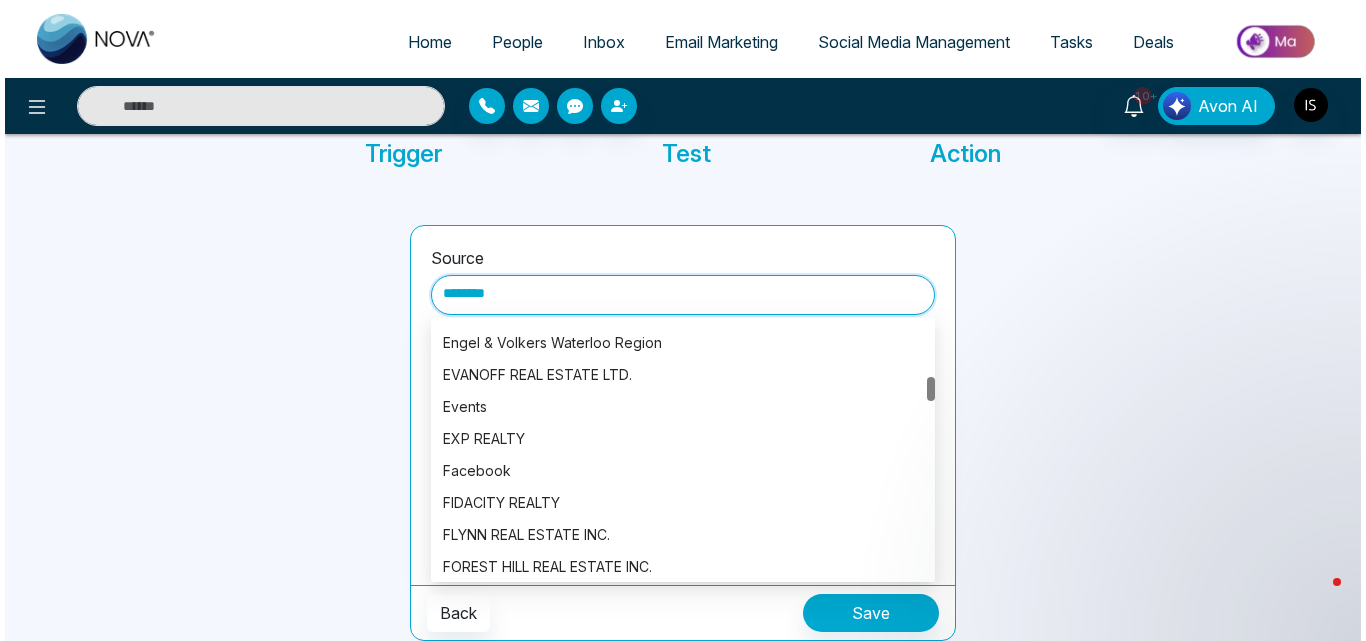 scroll, scrollTop: 579, scrollLeft: 0, axis: vertical 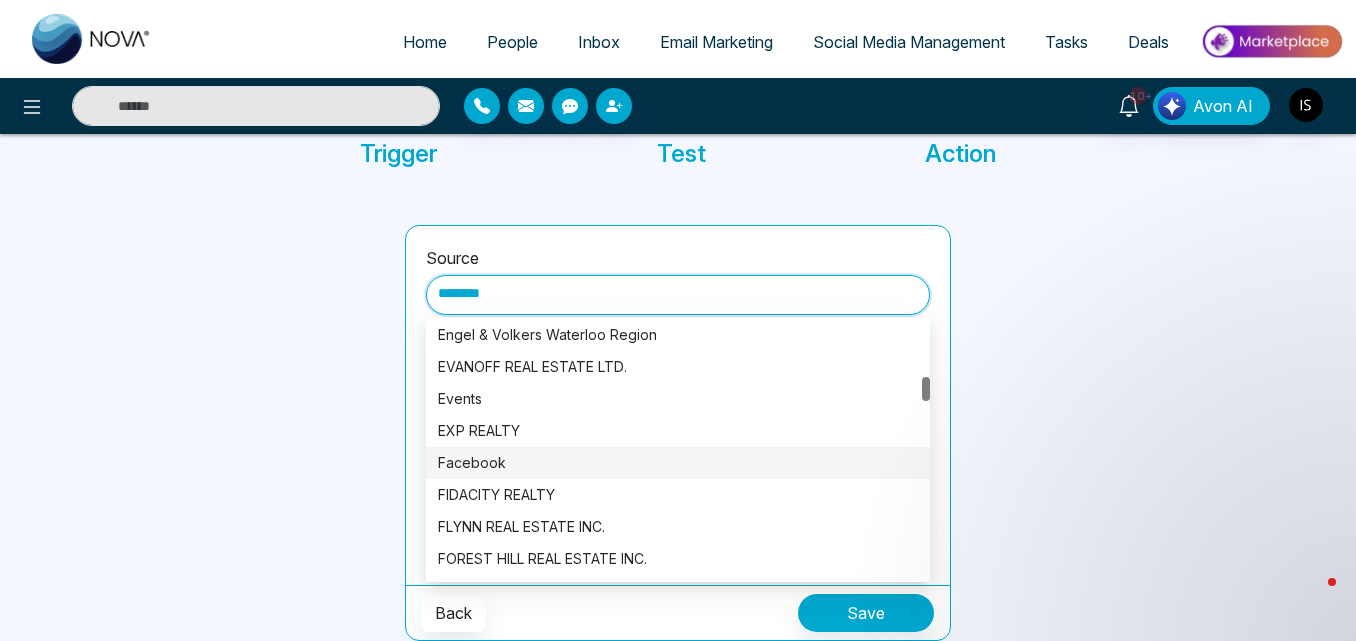 click on "Facebook" at bounding box center [678, 463] 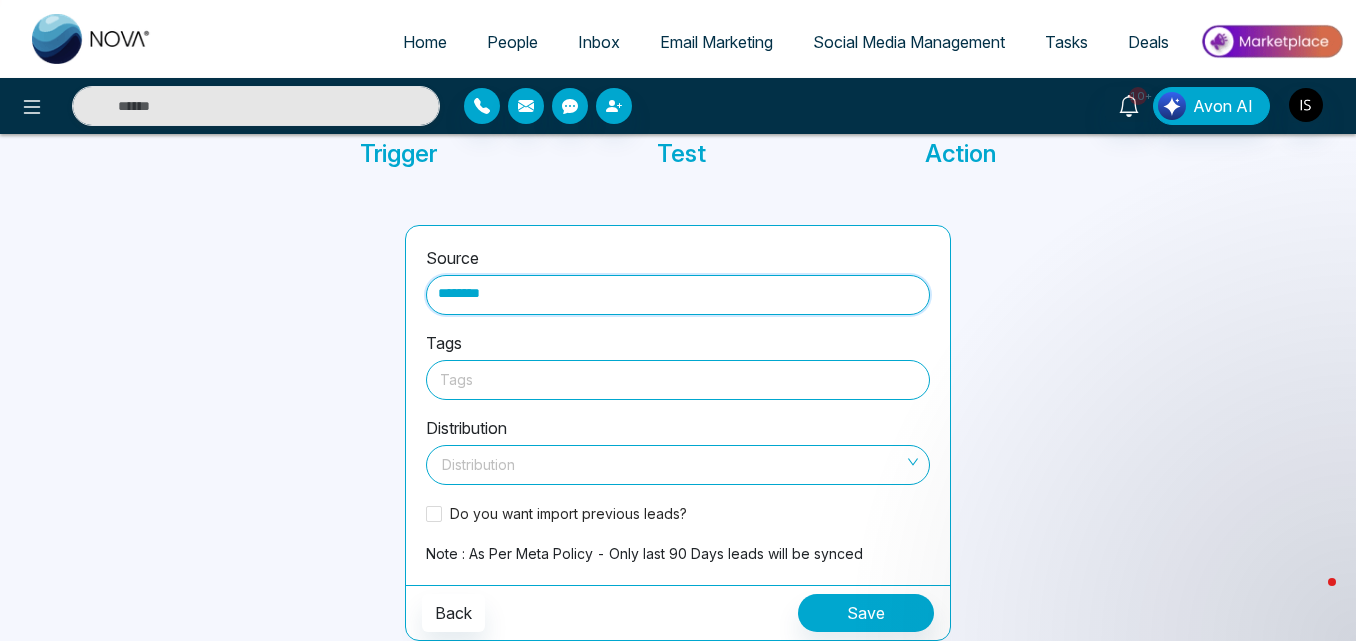 click at bounding box center [678, 379] 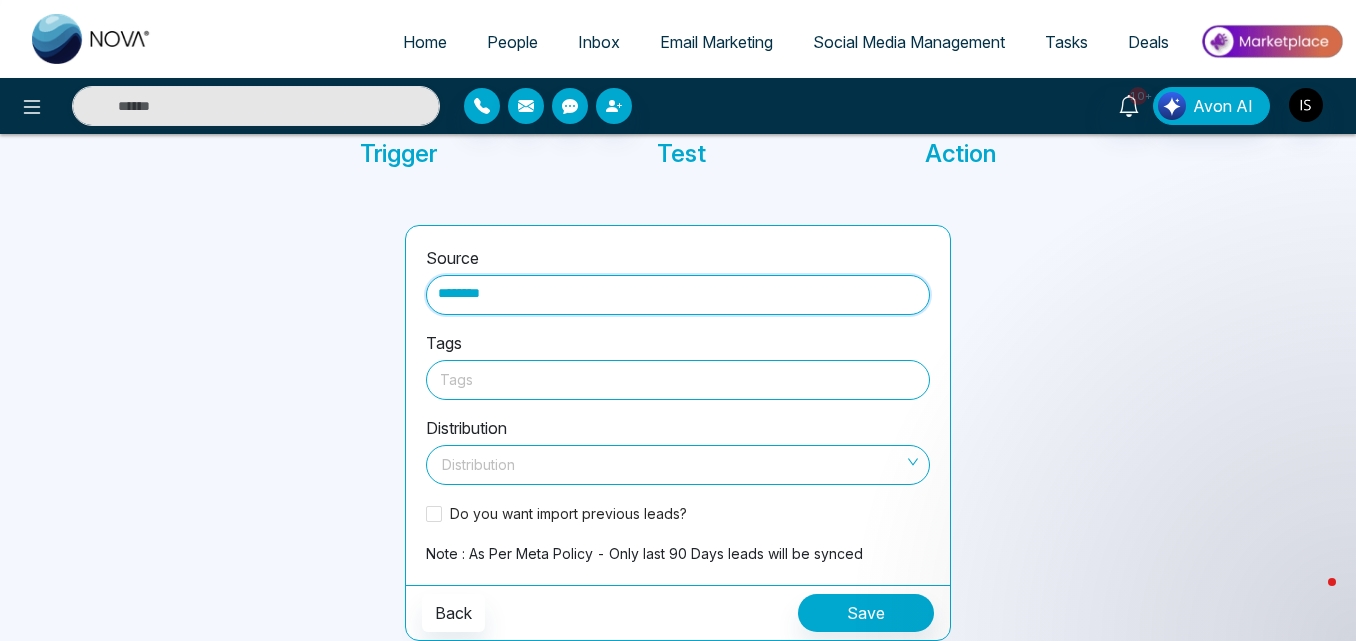 type on "********" 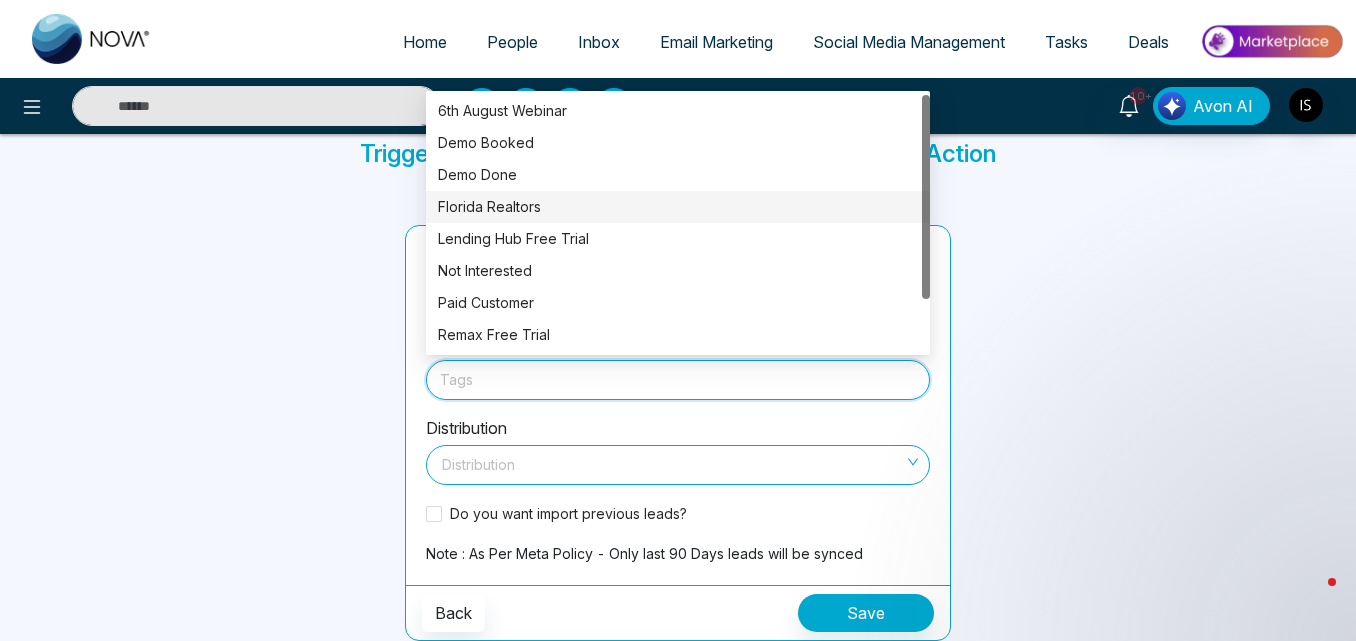 click on "Florida Realtors" at bounding box center (678, 207) 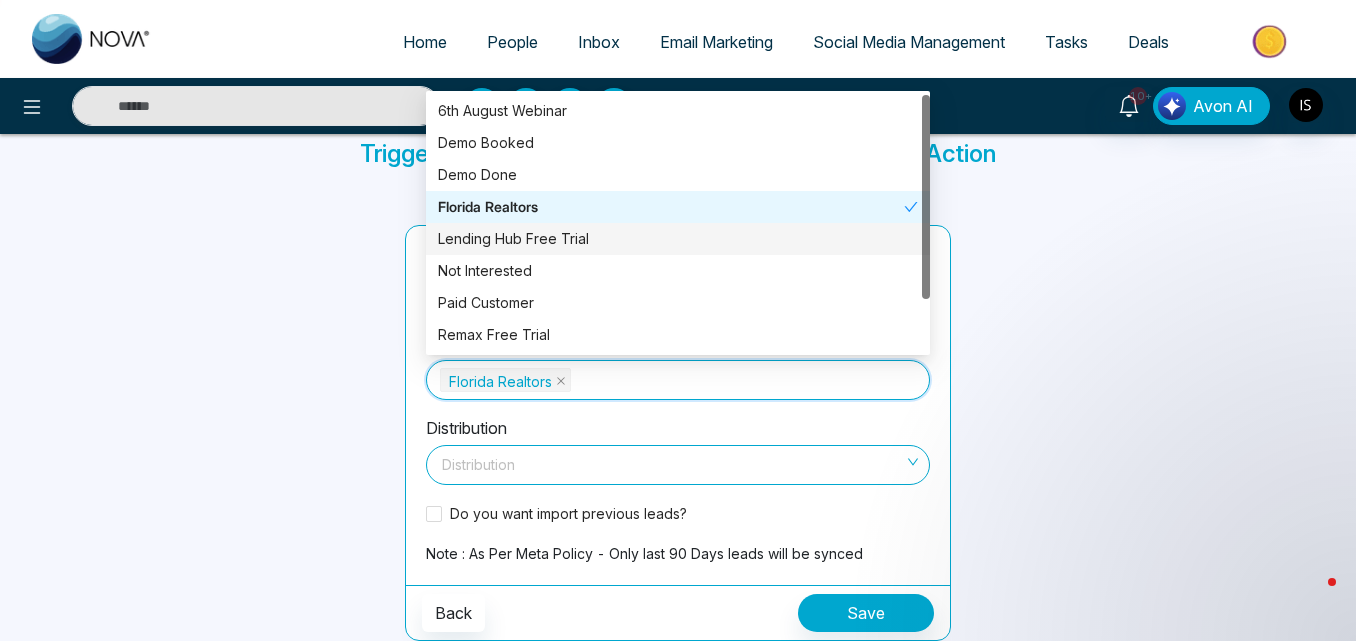 click at bounding box center [671, 461] 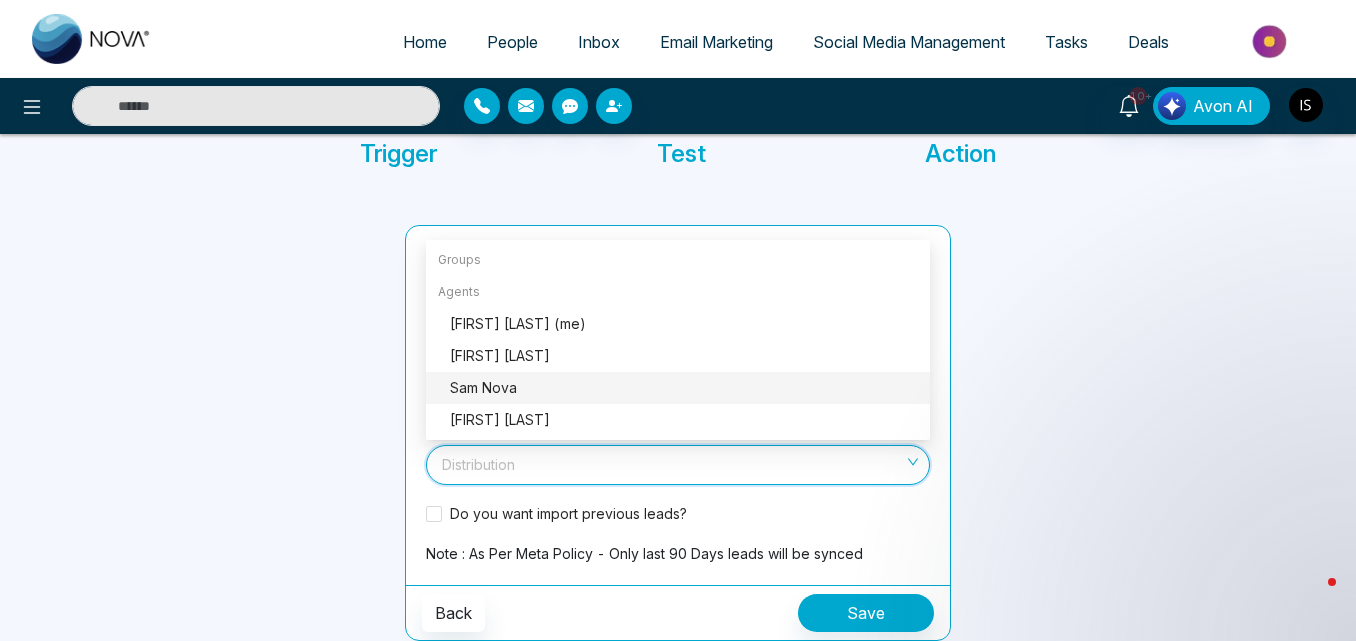 click on "Sam Nova" at bounding box center (684, 388) 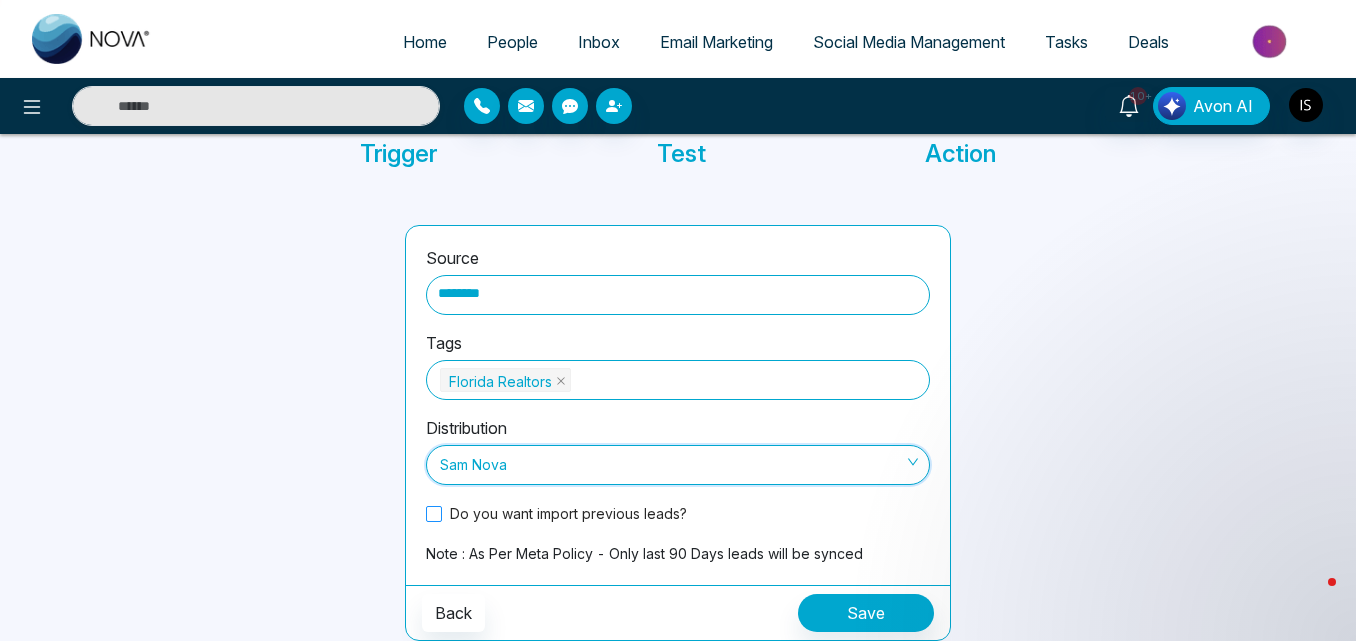 click at bounding box center [434, 514] 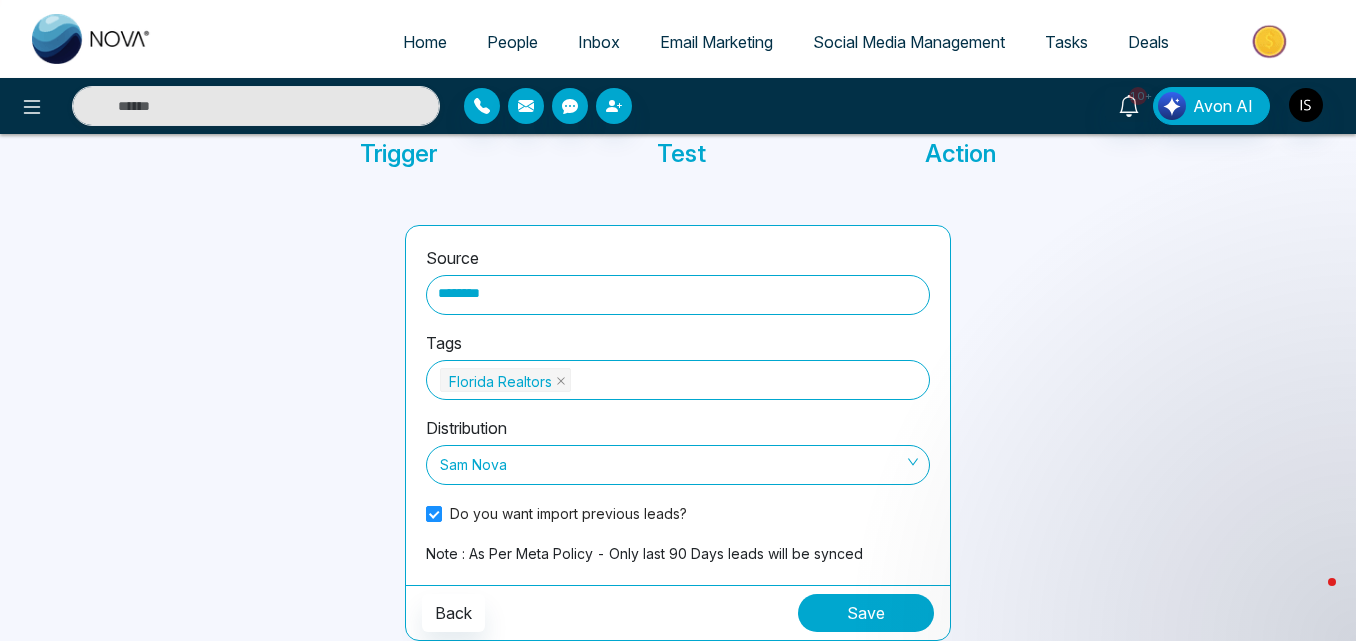 click on "Save" at bounding box center [866, 613] 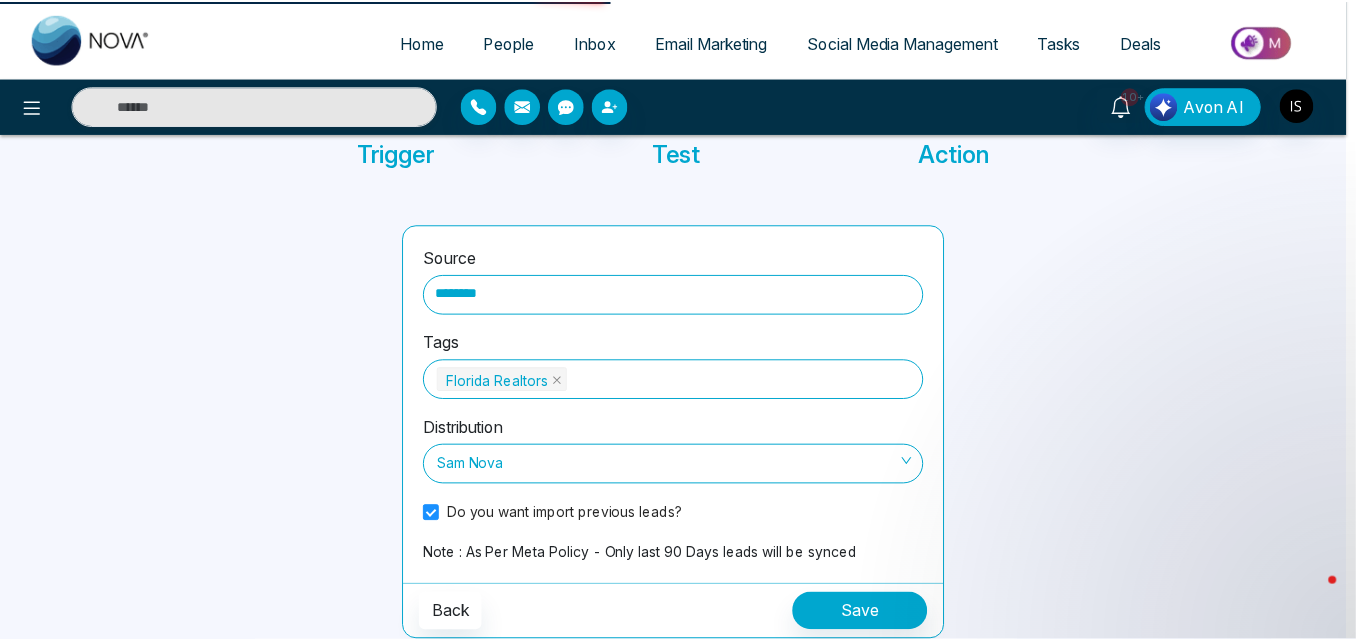 scroll, scrollTop: 0, scrollLeft: 0, axis: both 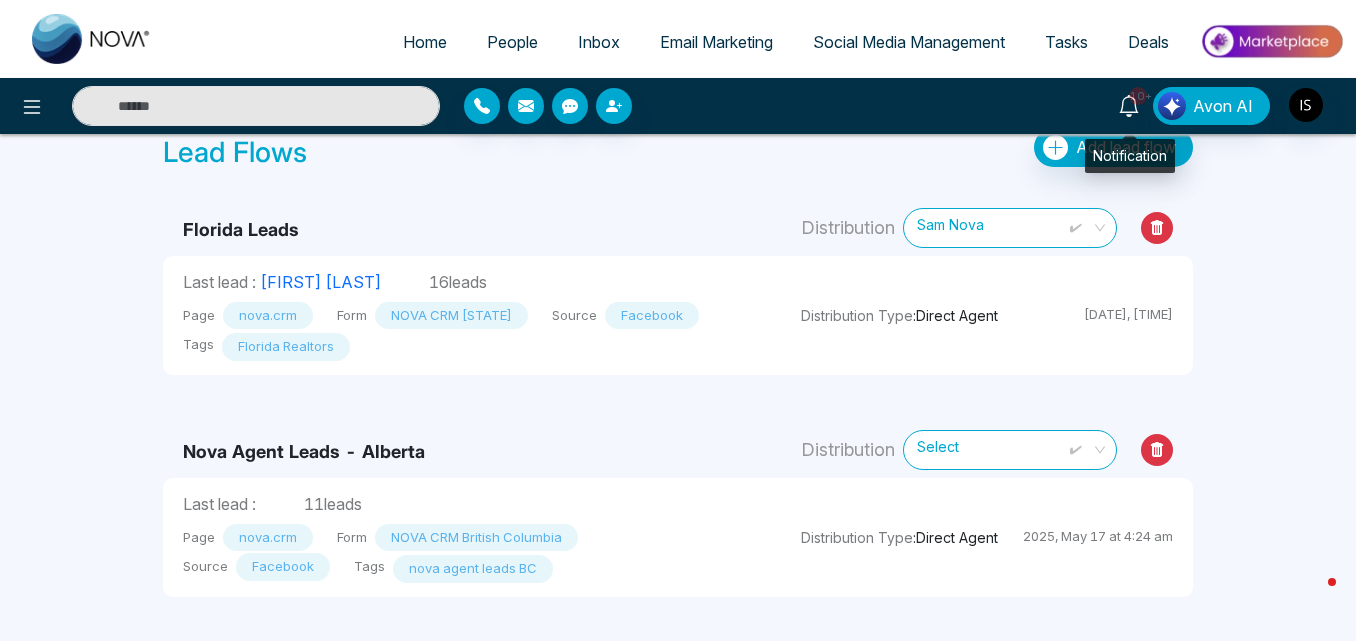 click 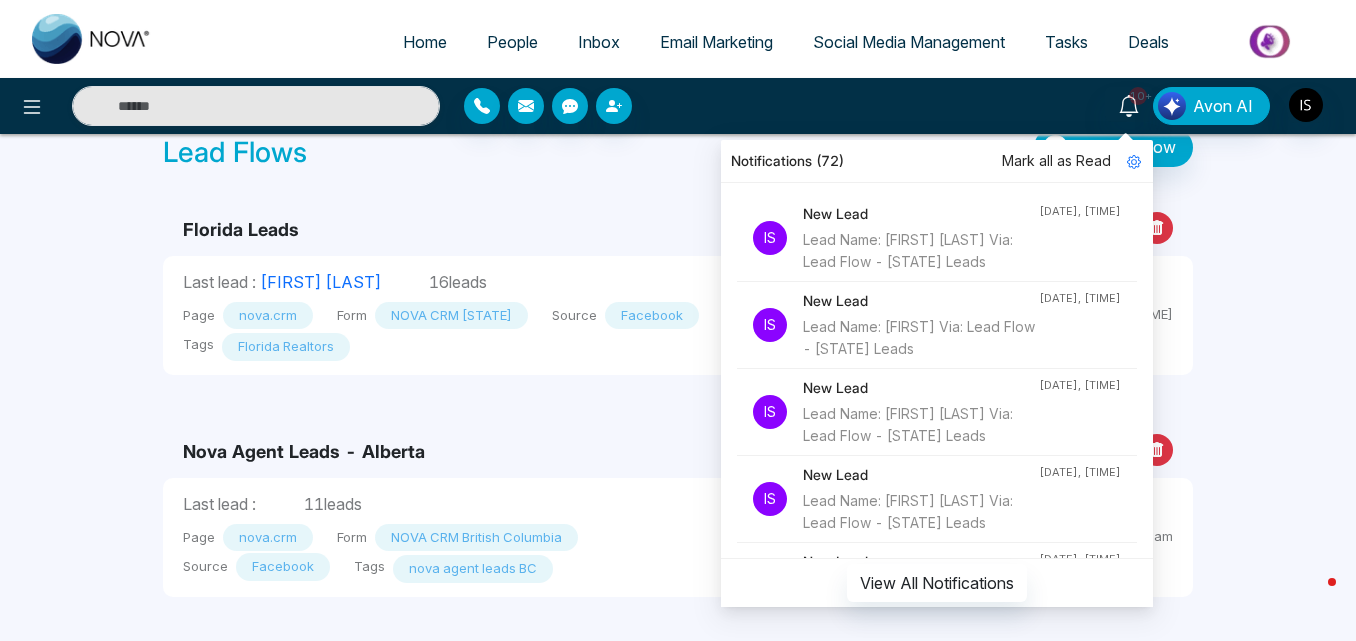 click on "Home People Inbox Email Marketing Social Media Management Tasks Deals 10+ Notifications (72) Mark all as Read Is New Lead Lead Name: [FIRST] [LAST]
Via: Lead Flow - [STATE] Leads [DATE], [TIME] Is New Lead Lead Name: [FIRST]
Via: Lead Flow - [STATE] Leads [DATE], [TIME] Is New Lead Lead Name: [FIRST] [LAST]
Via: Lead Flow - [STATE] Leads [DATE], [TIME] Is New Lead Lead Name: [FIRST] [LAST]
Via: Lead Flow - [STATE] Leads [DATE], [TIME] Is New Lead Lead Name: [FIRST] [LAST]
Via: Lead Flow - [STATE] Leads [DATE], [TIME] Is New Lead Lead Name: [FIRST] [LAST]
Via: Lead Flow - [STATE] Leads [DATE], [TIME] Is New Lead Lead Name: [FIRST] [LAST]
Via: Lead Flow - [STATE] Leads [DATE], [TIME] Is New Lead Lead Name: [FIRST] [LAST]
Via: Lead Flow - [STATE] Leads [DATE], [TIME] Is New Lead Lead Name: [FIRST] [LAST]
Via: Lead Flow - [STATE] Leads [DATE], [TIME] Is New Lead [DATE], [TIME] Is New Lead Is New Lead Is Is" at bounding box center (678, 598) 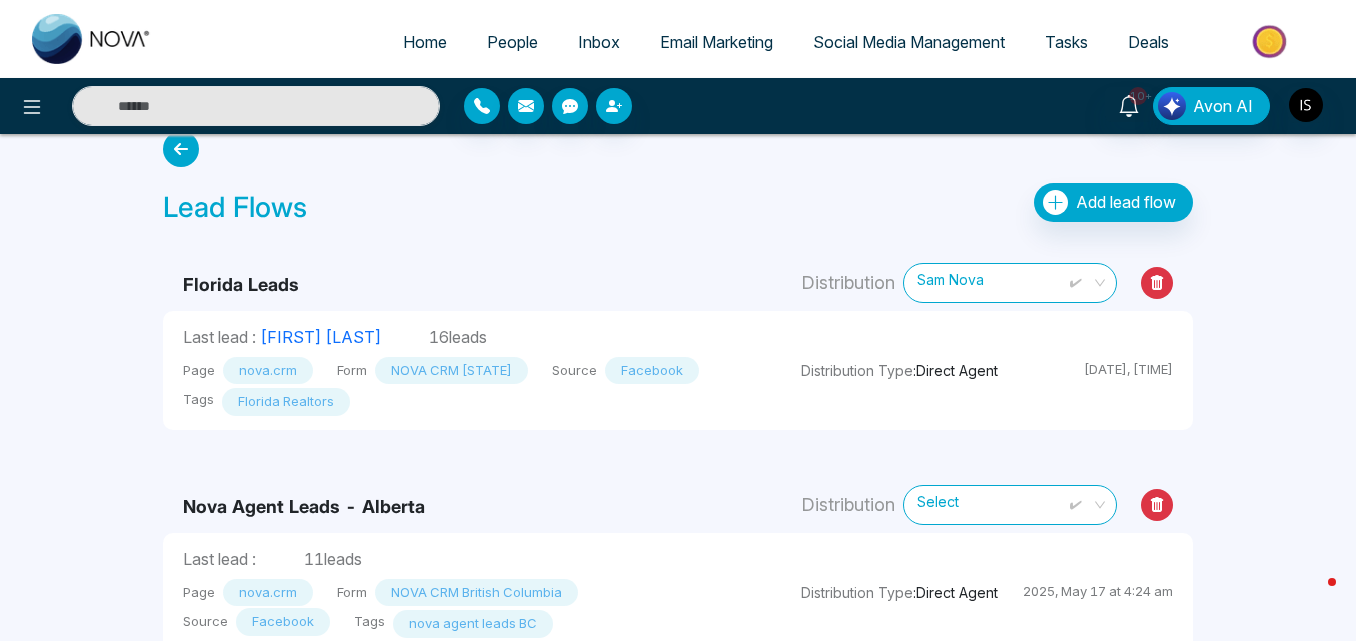 scroll, scrollTop: 0, scrollLeft: 0, axis: both 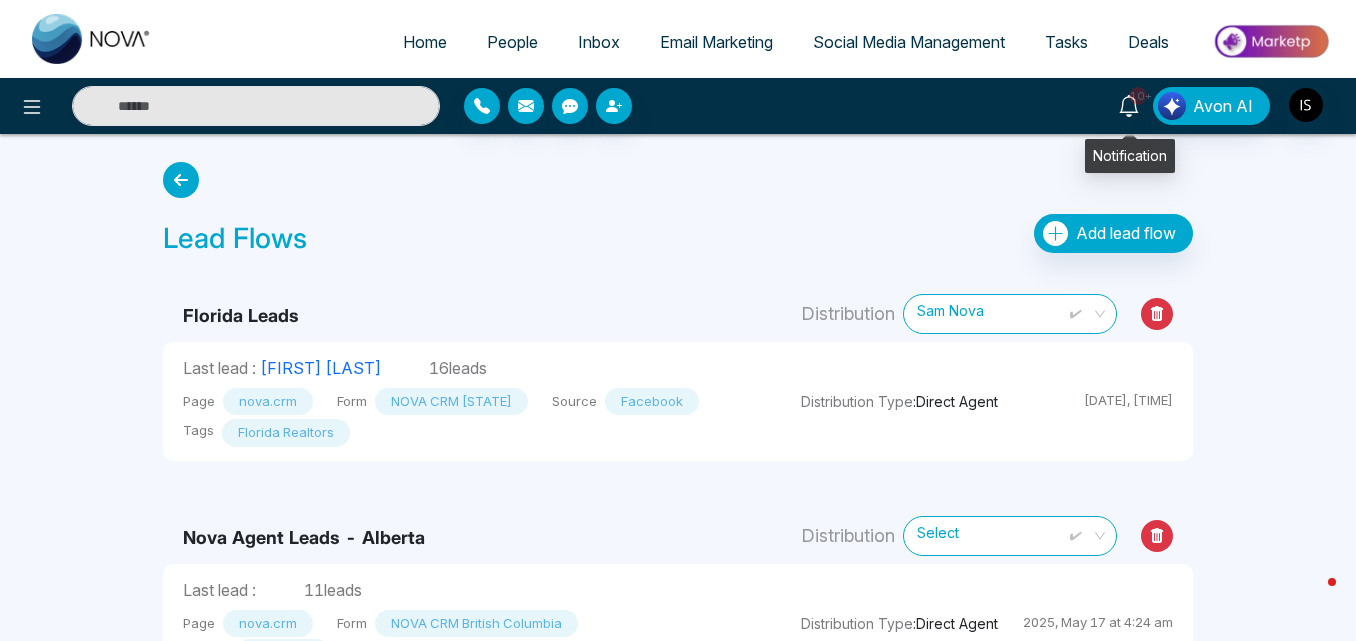 click on "10+" at bounding box center [1138, 96] 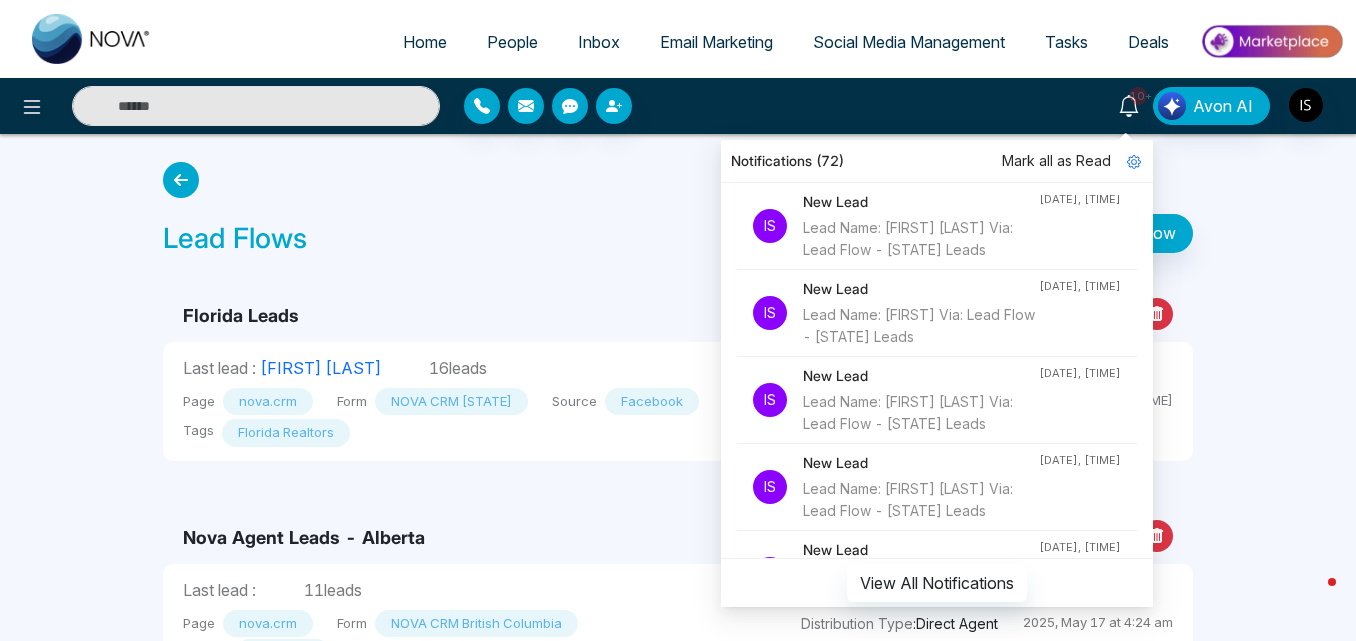 scroll, scrollTop: 16, scrollLeft: 0, axis: vertical 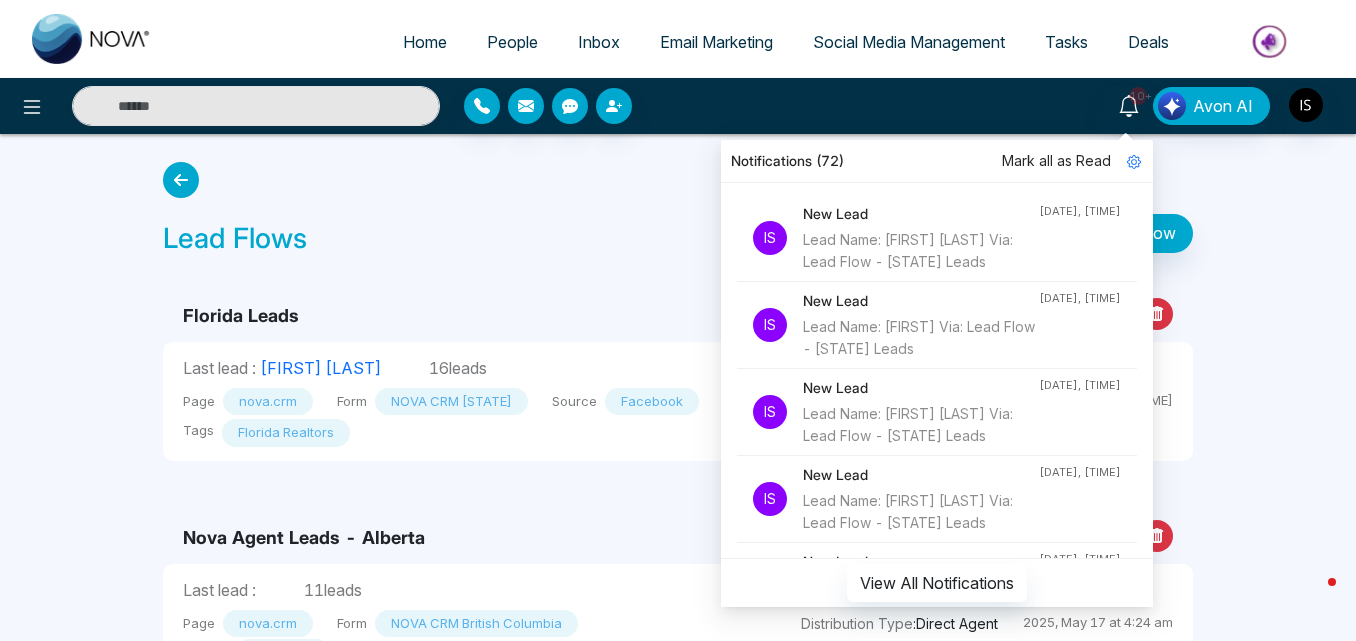 click on "Home People Inbox Email Marketing Social Media Management Tasks Deals 10+ Notifications (72) Mark all as Read Is New Lead Lead Name: [FIRST] [LAST]
Via: Lead Flow - [STATE] Leads [DATE], [TIME] Is New Lead Lead Name: [FIRST]
Via: Lead Flow - [STATE] Leads [DATE], [TIME] Is New Lead Lead Name: [FIRST] [LAST]
Via: Lead Flow - [STATE] Leads [DATE], [TIME] Is New Lead Lead Name: [FIRST] [LAST]
Via: Lead Flow - [STATE] Leads [DATE], [TIME] Is New Lead Lead Name: [FIRST] [LAST]
Via: Lead Flow - [STATE] Leads [DATE], [TIME] Is New Lead Lead Name: [FIRST] [LAST]
Via: Lead Flow - [STATE] Leads [DATE], [TIME] Is New Lead Lead Name: [FIRST] [LAST]
Via: Lead Flow - [STATE] Leads [DATE], [TIME] Is New Lead Lead Name: [FIRST] [LAST]
Via: Lead Flow - [STATE] Leads [DATE], [TIME] Is New Lead Lead Name: [FIRST] [LAST]
Via: Lead Flow - [STATE] Leads [DATE], [TIME] Is New Lead [DATE], [TIME] Is New Lead Is New Lead Is Is" at bounding box center (678, 684) 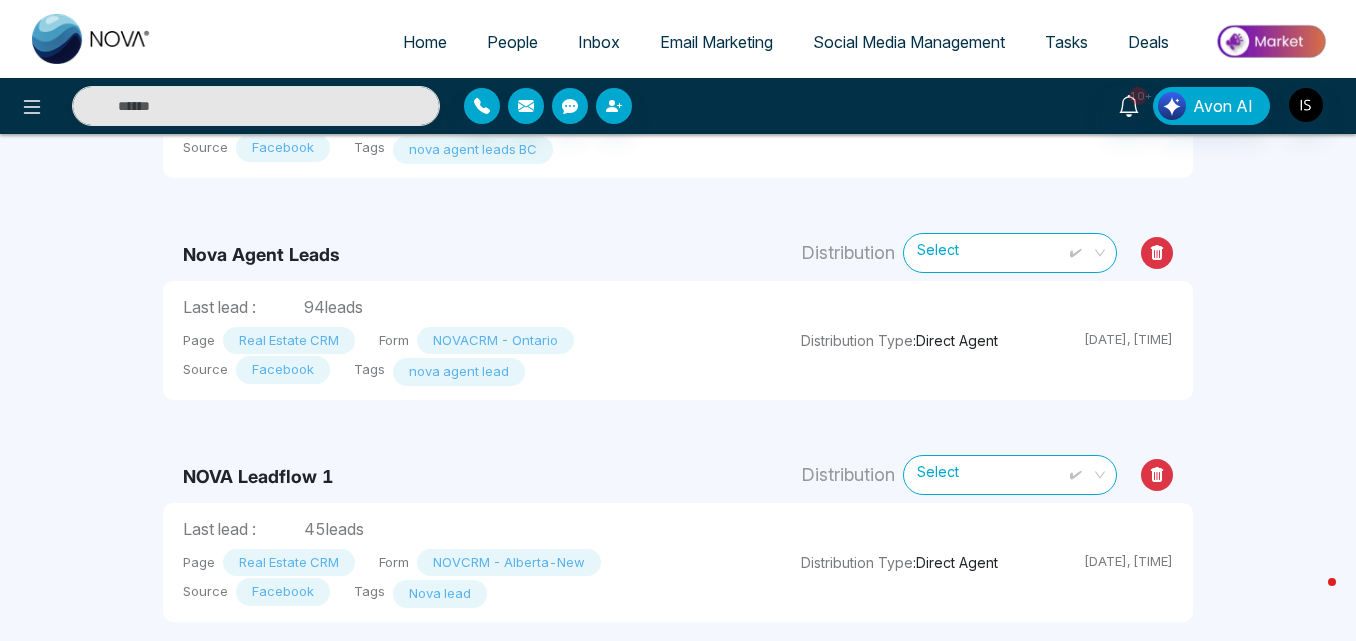 scroll, scrollTop: 506, scrollLeft: 0, axis: vertical 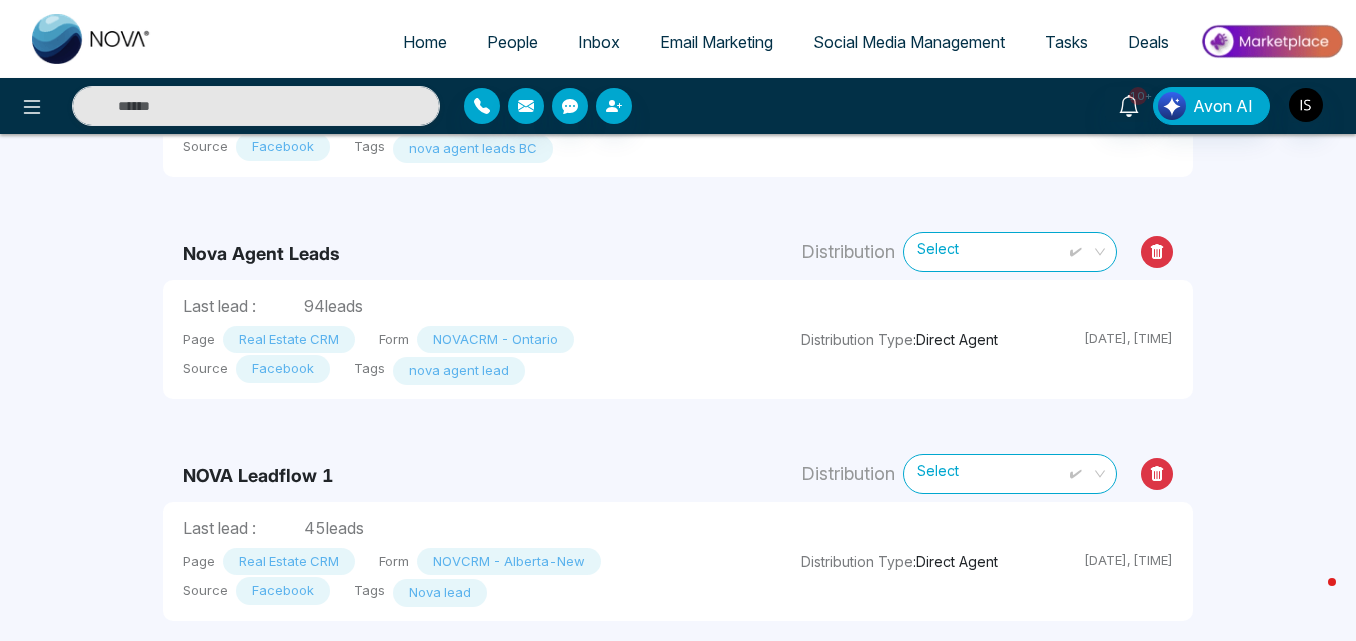 drag, startPoint x: 3, startPoint y: 222, endPoint x: 96, endPoint y: 264, distance: 102.044106 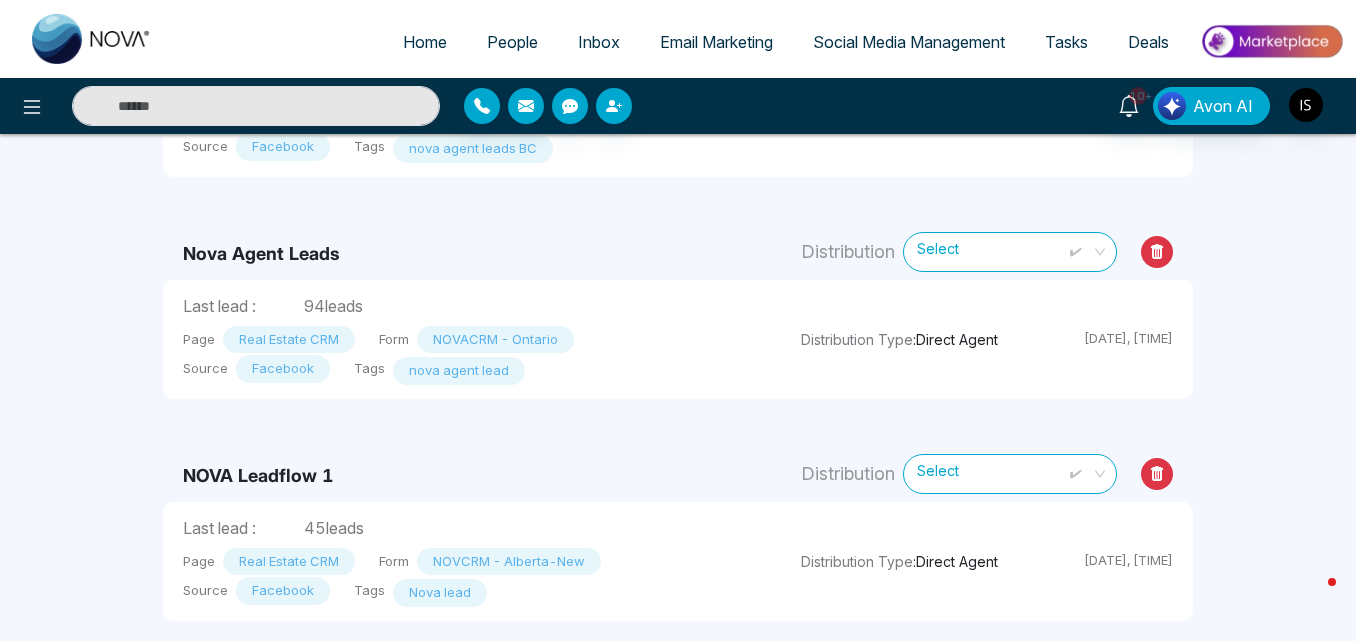 click on "Home People Inbox Email Marketing Social Media Management Tasks Deals 10+ Notifications (72) Mark all as Read Is New Lead Lead Name: [FIRST] [LAST]
Via: Lead Flow - [STATE] Leads [DATE], [TIME] Is New Lead Lead Name: [FIRST]
Via: Lead Flow - [STATE] Leads [DATE], [TIME] Is New Lead Lead Name: [FIRST] [LAST]
Via: Lead Flow - [STATE] Leads [DATE], [TIME] Is New Lead Lead Name: [FIRST] [LAST]
Via: Lead Flow - [STATE] Leads [DATE], [TIME] Is New Lead Lead Name: [FIRST] [LAST]
Via: Lead Flow - [STATE] Leads [DATE], [TIME] Is New Lead Lead Name: [FIRST] [LAST]
Via: Lead Flow - [STATE] Leads [DATE], [TIME] Is New Lead Lead Name: [FIRST] [LAST]
Via: Lead Flow - [STATE] Leads [DATE], [TIME] Is New Lead Lead Name: [FIRST] [LAST]
Via: Lead Flow - [STATE] Leads [DATE], [TIME] Is New Lead Lead Name: [FIRST] [LAST]
Via: Lead Flow - [STATE] Leads [DATE], [TIME] Is New Lead [DATE], [TIME] Is New Lead Is New Lead Is Is" at bounding box center [678, 178] 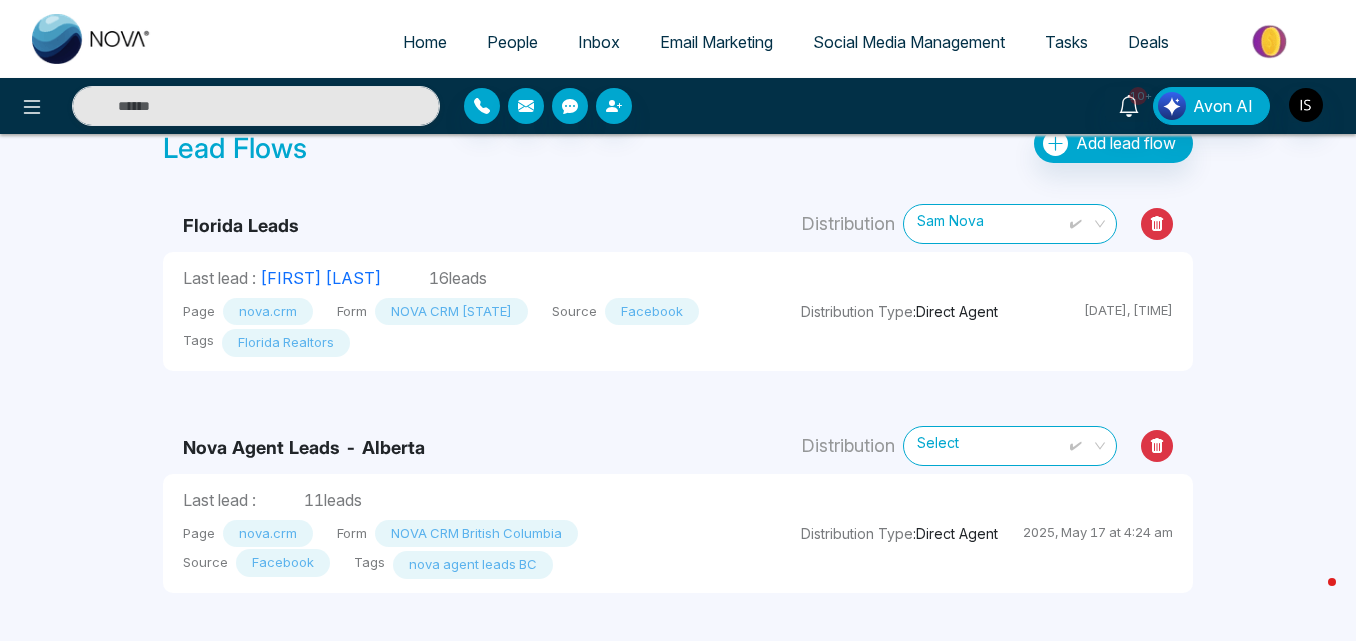 scroll, scrollTop: 0, scrollLeft: 0, axis: both 